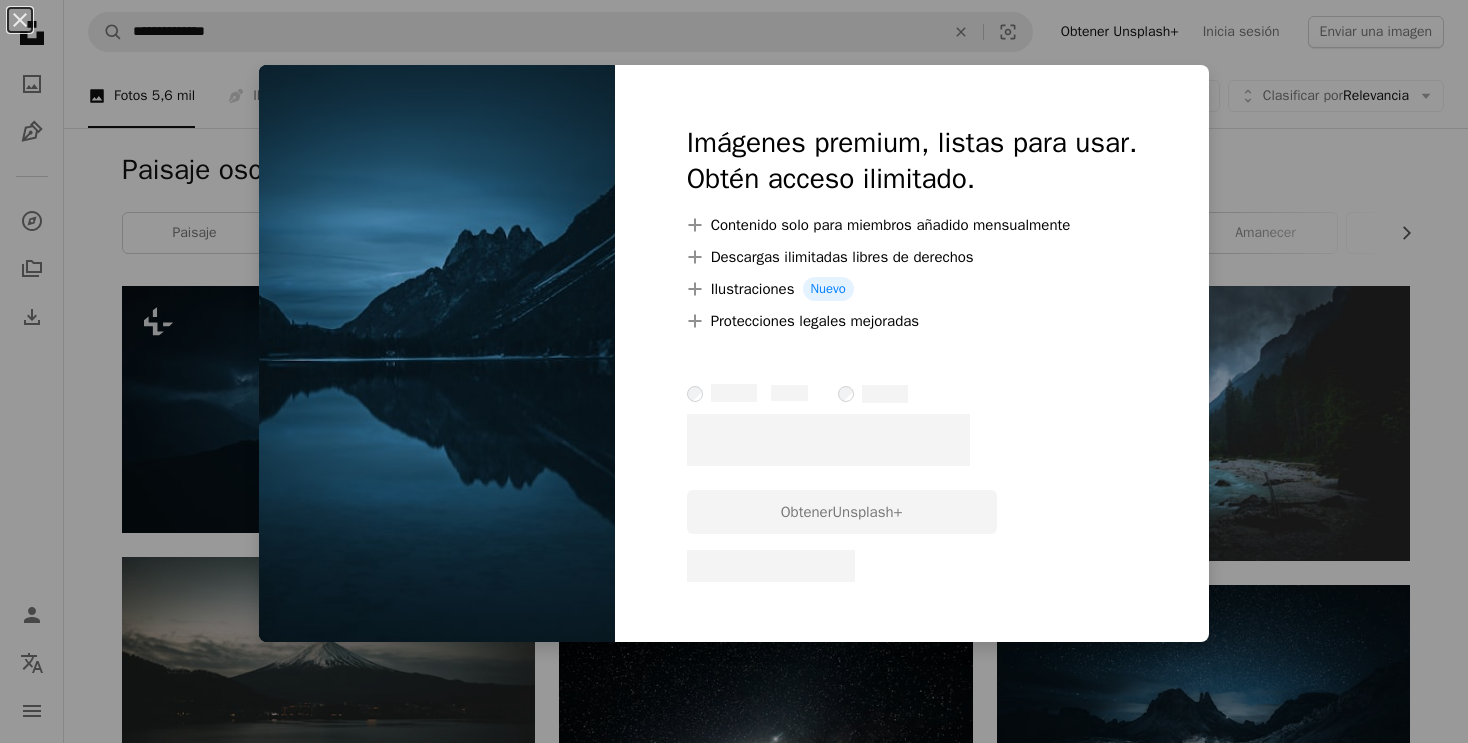 scroll, scrollTop: 3266, scrollLeft: 0, axis: vertical 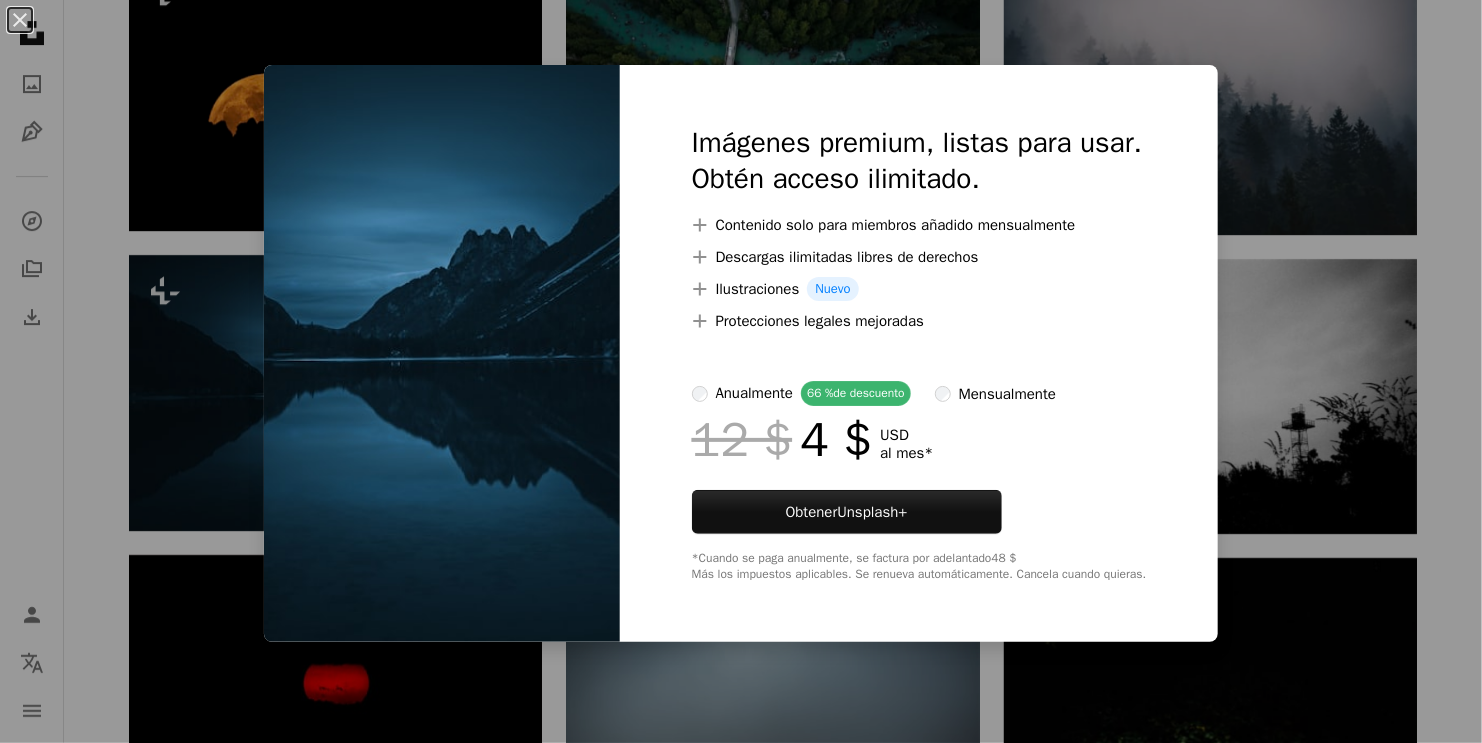 click on "An X shape Imágenes premium, listas para usar. Obtén acceso ilimitado. A plus sign Contenido solo para miembros añadido mensualmente A plus sign Descargas ilimitadas libres de derechos A plus sign Ilustraciones  Nuevo A plus sign Protecciones legales mejoradas anualmente 66 %  de descuento mensualmente 12 $   4 $ USD al mes * Obtener  Unsplash+ *Cuando se paga anualmente, se factura por adelantado  48 $ Más los impuestos aplicables. Se renueva automáticamente. Cancela cuando quieras." at bounding box center (741, 371) 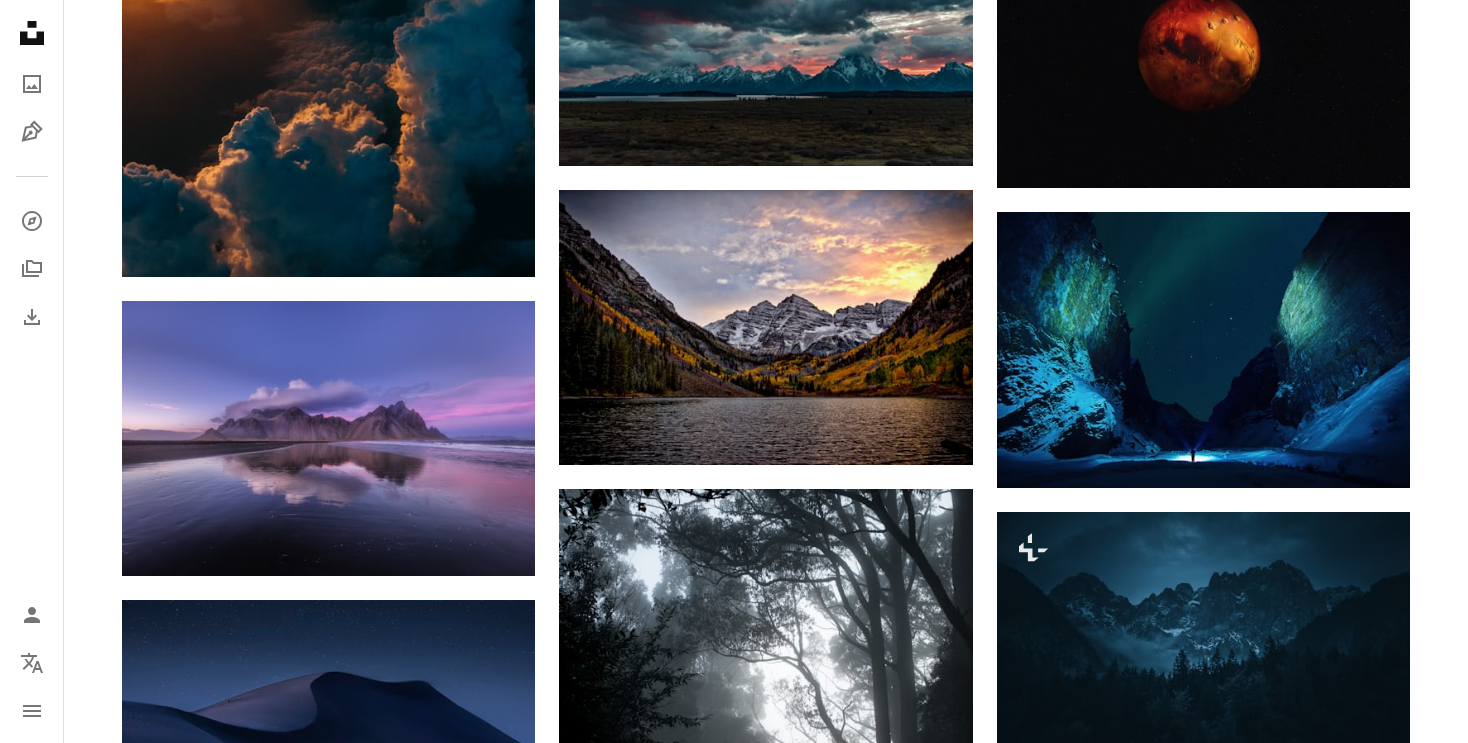 scroll, scrollTop: 6066, scrollLeft: 0, axis: vertical 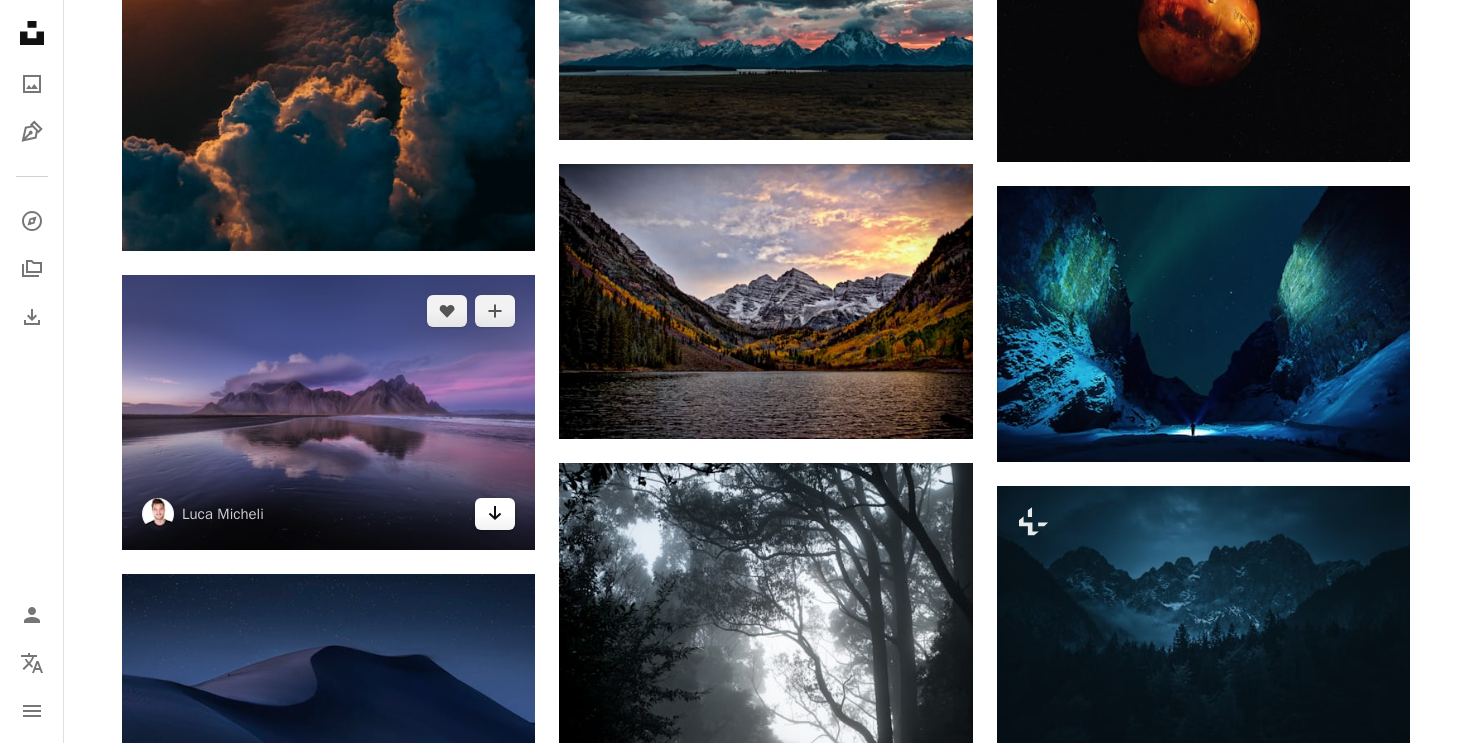 click on "Arrow pointing down" at bounding box center [495, 514] 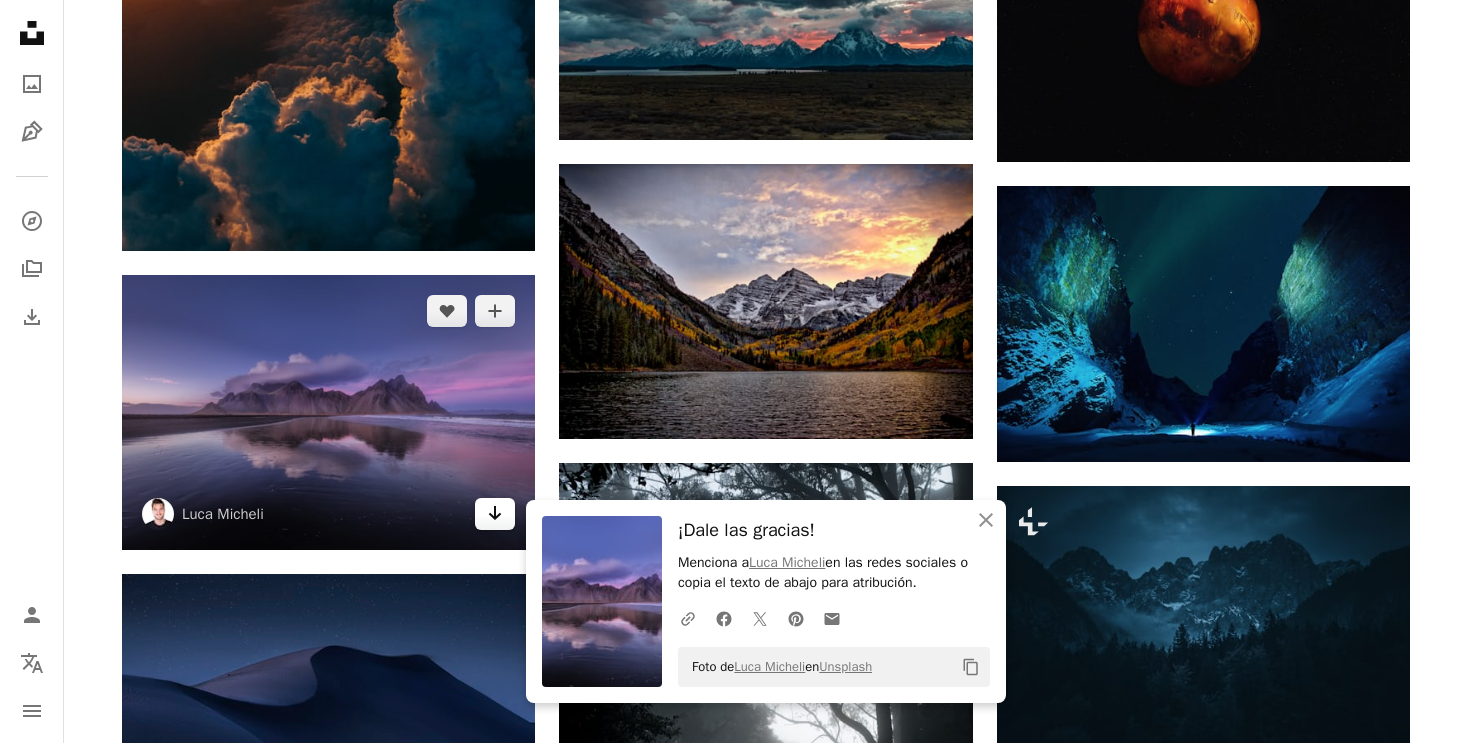 click 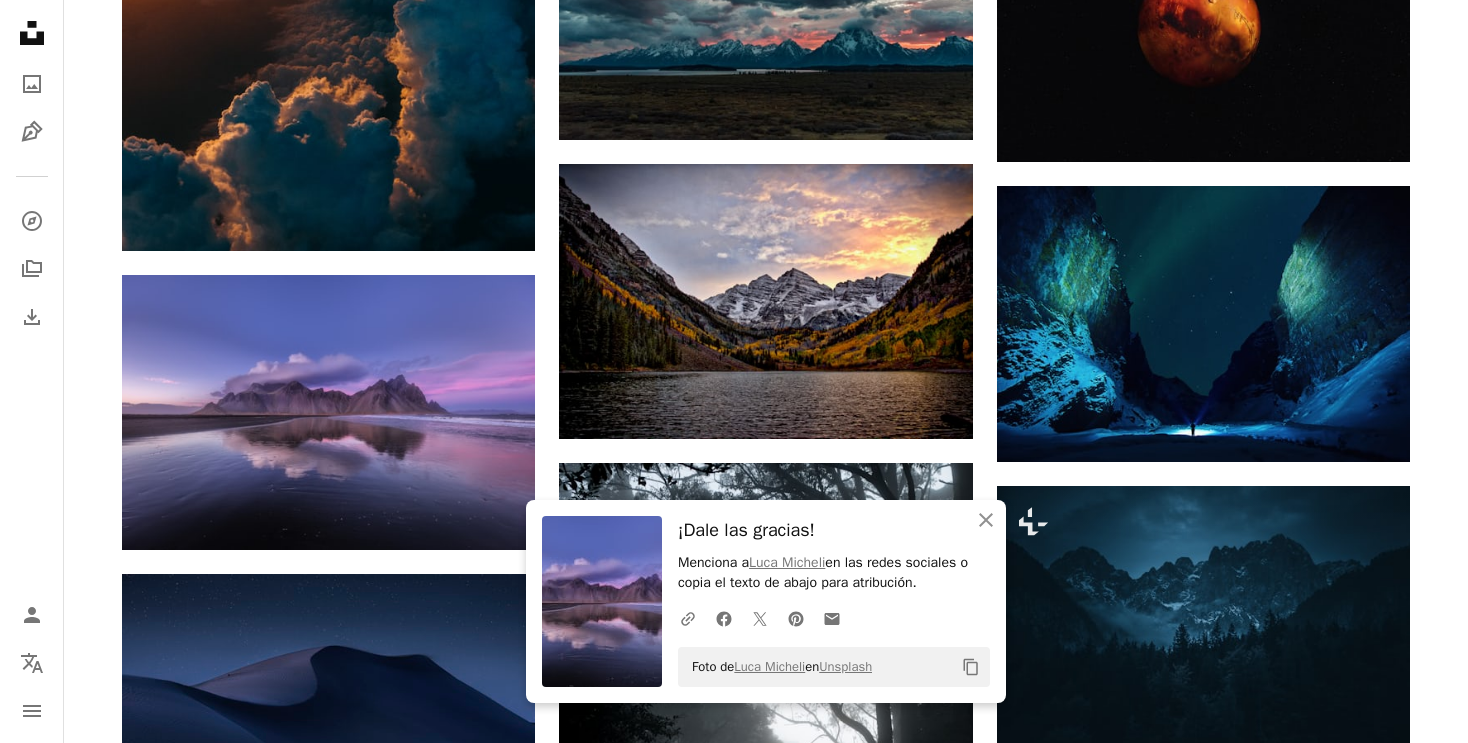 click on "Plus sign for Unsplash+ A heart A plus sign [FIRST] [LAST] Para Unsplash+ A lock Descargar A heart A plus sign [FIRST] [LAST] Disponible para contratación A checkmark inside of a circle Arrow pointing down A heart A plus sign [FIRST] [LAST] Arrow pointing down A heart A plus sign [FIRST] [LAST] Disponible para contratación A checkmark inside of a circle Arrow pointing down A heart A plus sign [FIRST] [LAST] Disponible para contratación A checkmark inside of a circle Arrow pointing down A heart A plus sign [FIRST] Arrow pointing down A heart A plus sign [FIRST] [LAST] Disponible para contratación A checkmark inside of a circle Arrow pointing down Plus sign for Unsplash+ A heart A plus sign [FIRST] [LAST] Para Unsplash+ A lock Descargar A heart A plus sign [FIRST] [LAST] Arrow pointing down A heart A plus sign [FIRST] [LAST] Disponible para contratación A checkmark inside of a circle Arrow pointing down On-brand and on budget images for your next campaign Learn More Plus sign for Unsplash+ A heart A plus sign [FIRST] [LAST]" at bounding box center (766, -1298) 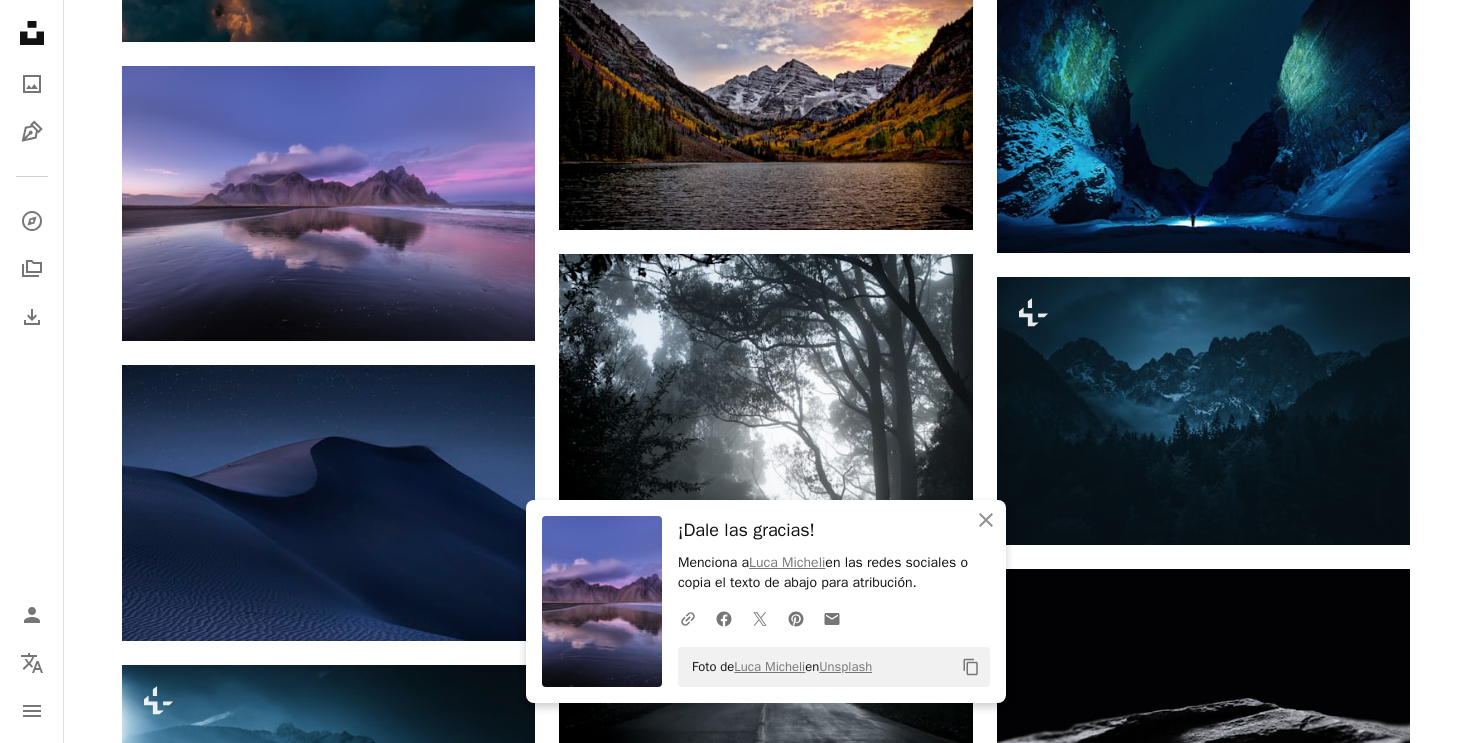 scroll, scrollTop: 6300, scrollLeft: 0, axis: vertical 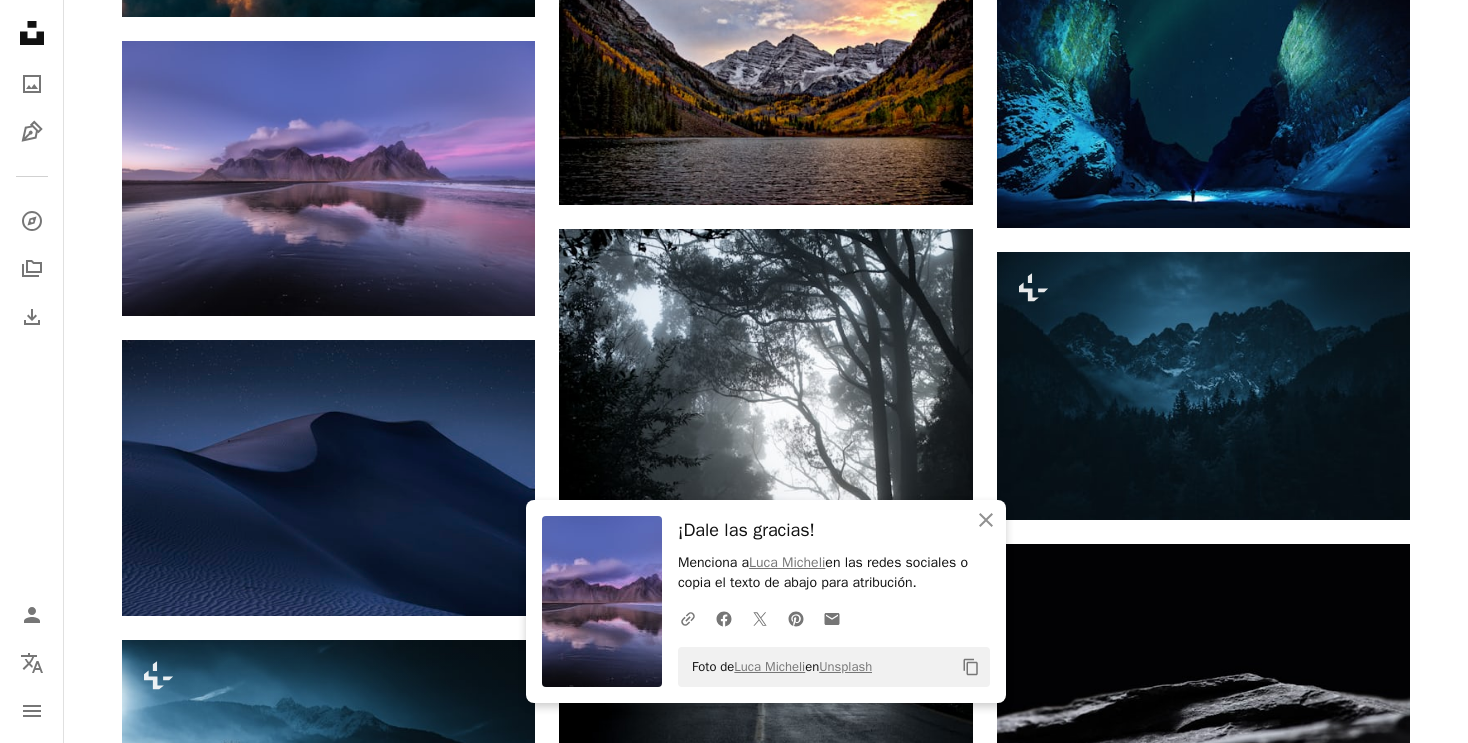 click on "Plus sign for Unsplash+ A heart A plus sign [FIRST] [LAST] Para Unsplash+ A lock Descargar A heart A plus sign [FIRST] [LAST] Disponible para contratación A checkmark inside of a circle Arrow pointing down A heart A plus sign [FIRST] [LAST] Arrow pointing down A heart A plus sign [FIRST] [LAST] Disponible para contratación A checkmark inside of a circle Arrow pointing down A heart A plus sign [FIRST] [LAST] Disponible para contratación A checkmark inside of a circle Arrow pointing down A heart A plus sign [FIRST] Arrow pointing down A heart A plus sign [FIRST] [LAST] Disponible para contratación A checkmark inside of a circle Arrow pointing down Plus sign for Unsplash+ A heart A plus sign [FIRST] [LAST] Para Unsplash+ A lock Descargar A heart A plus sign [FIRST] [LAST] Arrow pointing down A heart A plus sign [FIRST] [LAST] Disponible para contratación A checkmark inside of a circle Arrow pointing down On-brand and on budget images for your next campaign Learn More Plus sign for Unsplash+ A heart A plus sign [FIRST] [LAST]" at bounding box center [766, -1532] 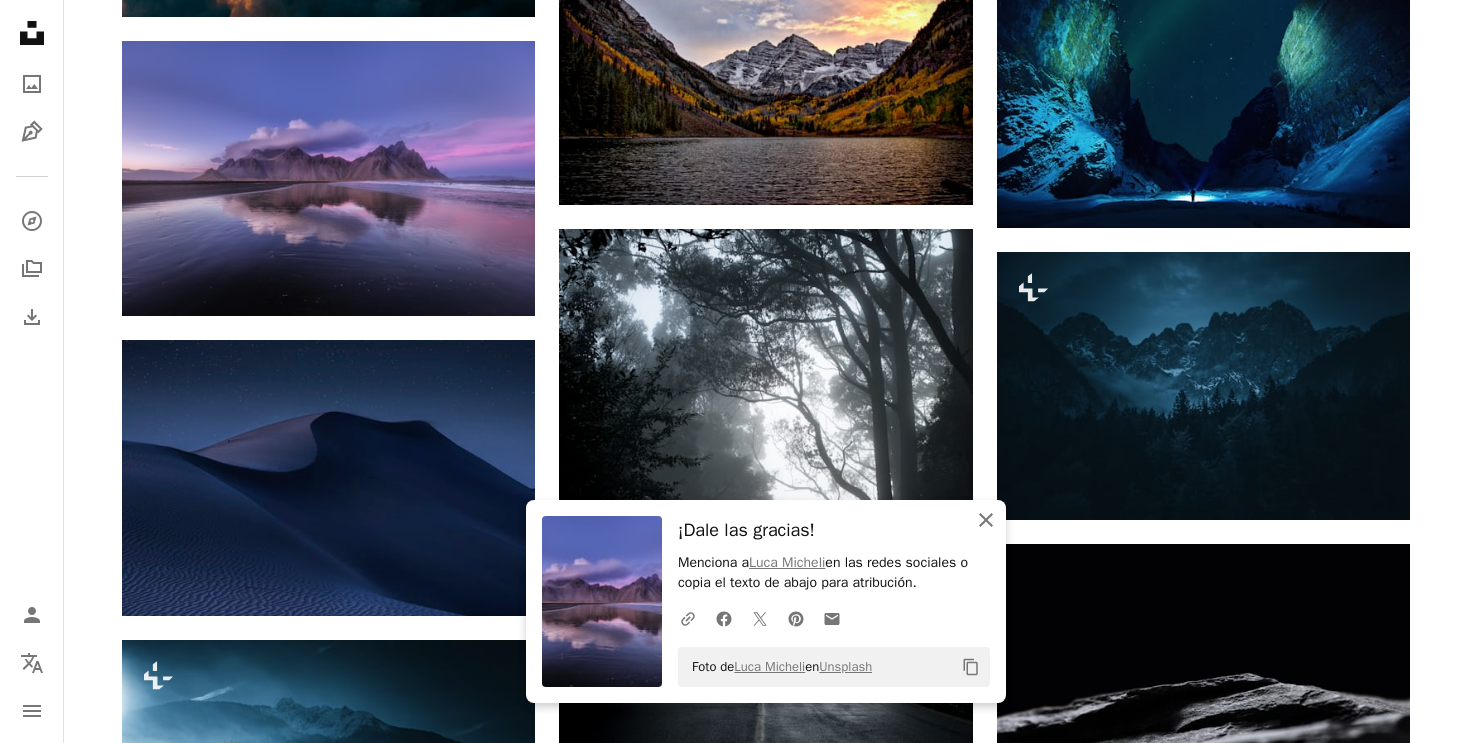 click on "An X shape" 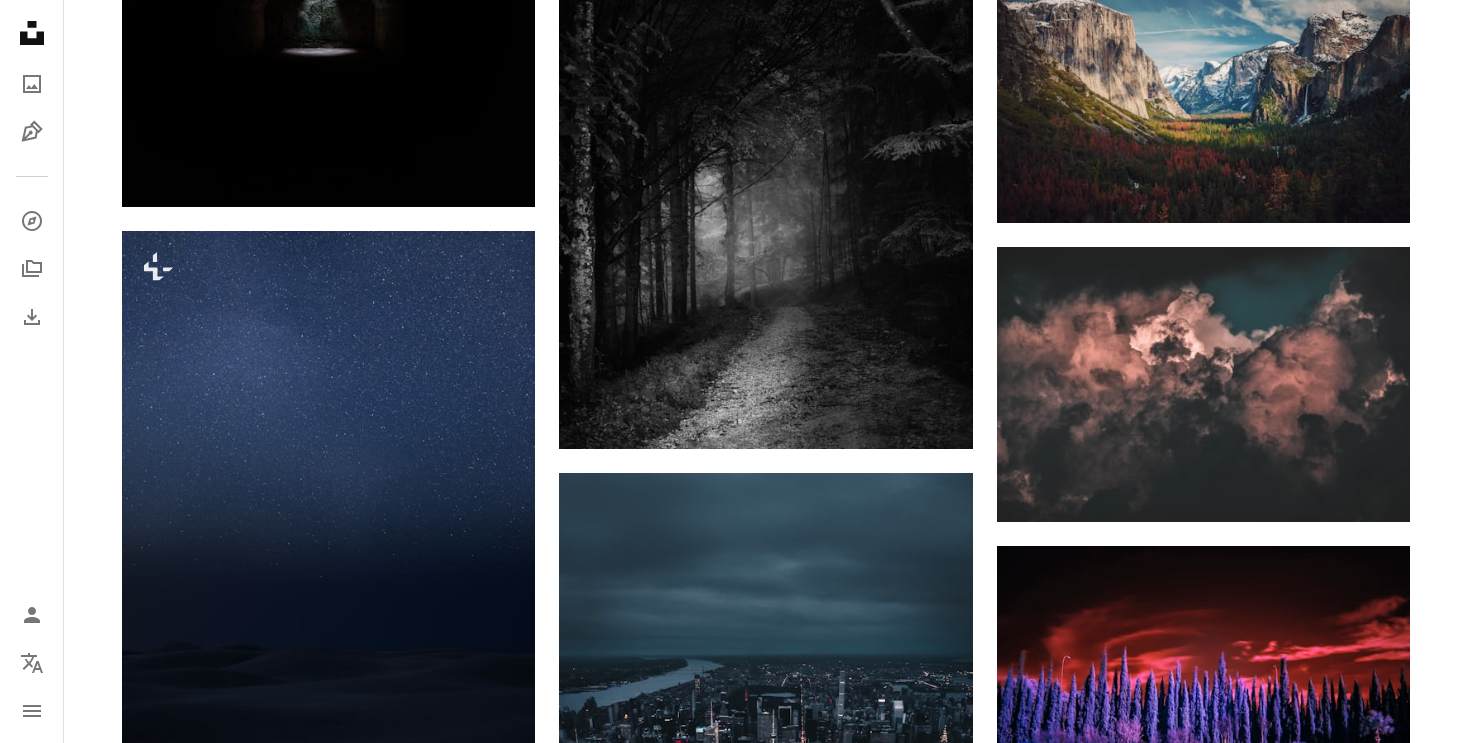 scroll, scrollTop: 8166, scrollLeft: 0, axis: vertical 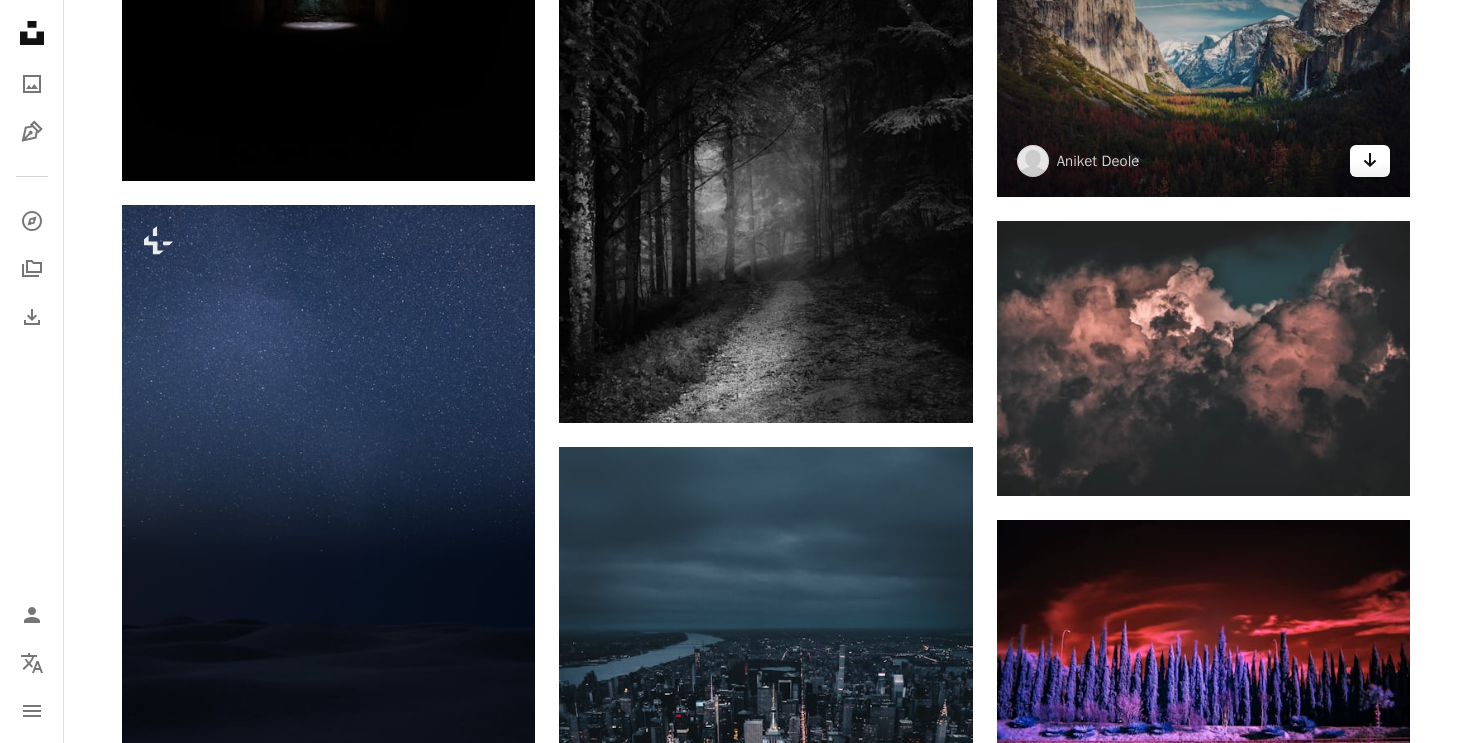 drag, startPoint x: 1378, startPoint y: 167, endPoint x: 1361, endPoint y: 150, distance: 24.04163 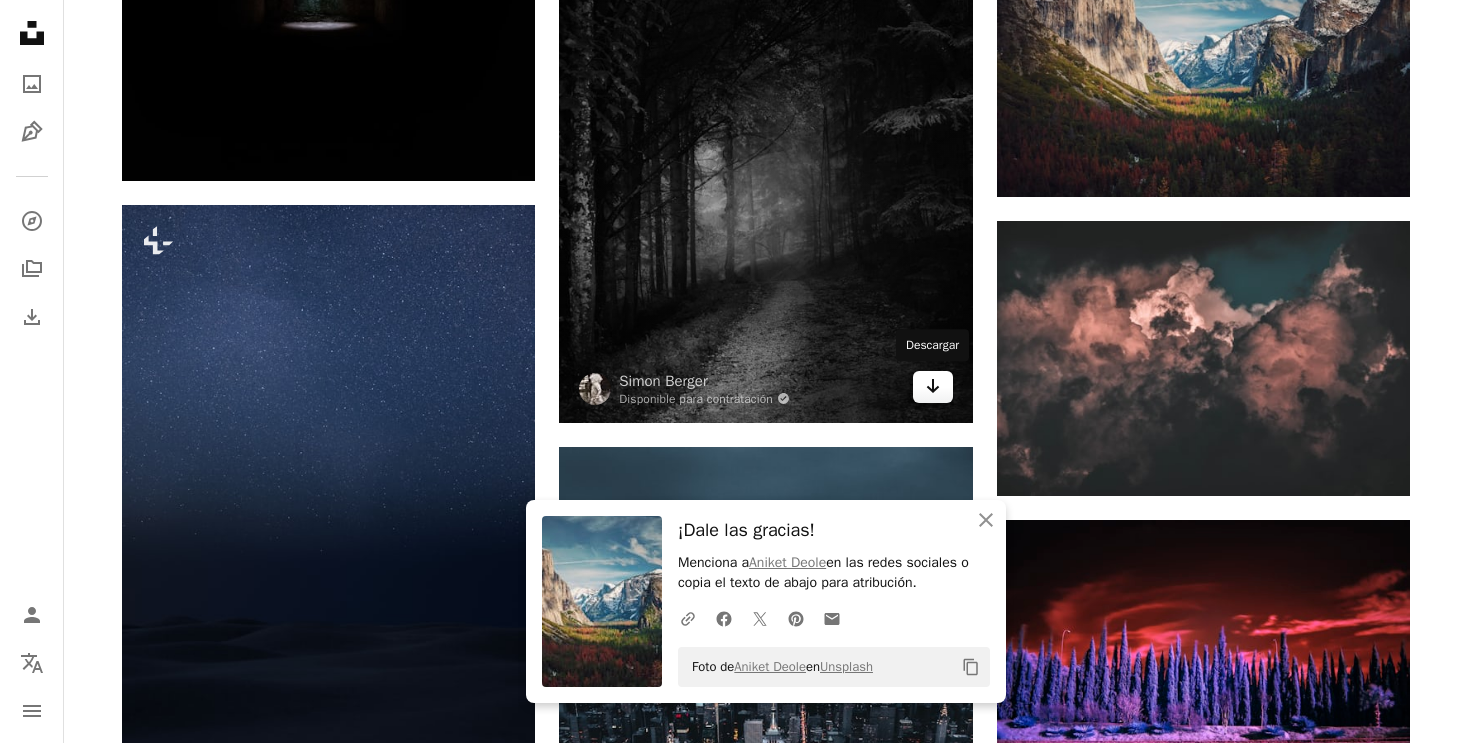 click on "Arrow pointing down" 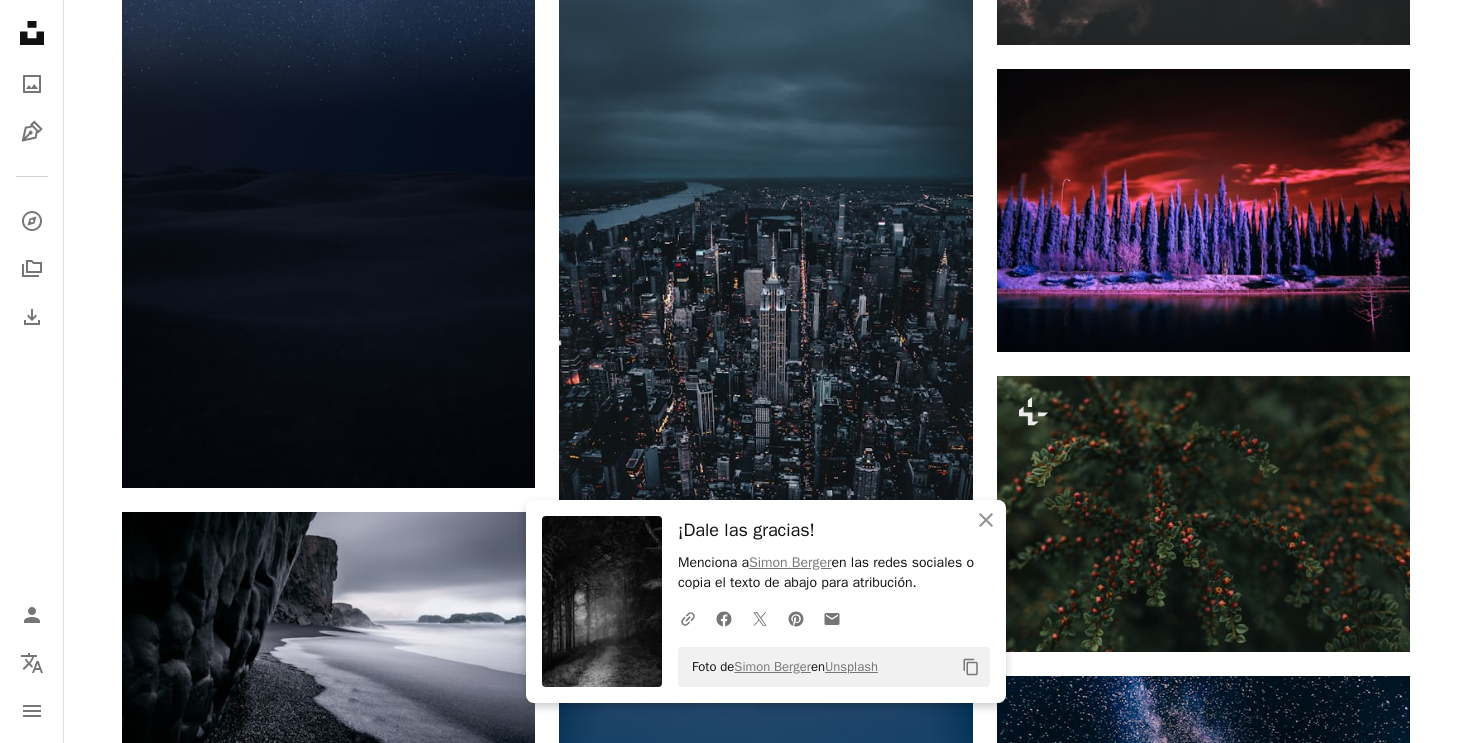 scroll, scrollTop: 8633, scrollLeft: 0, axis: vertical 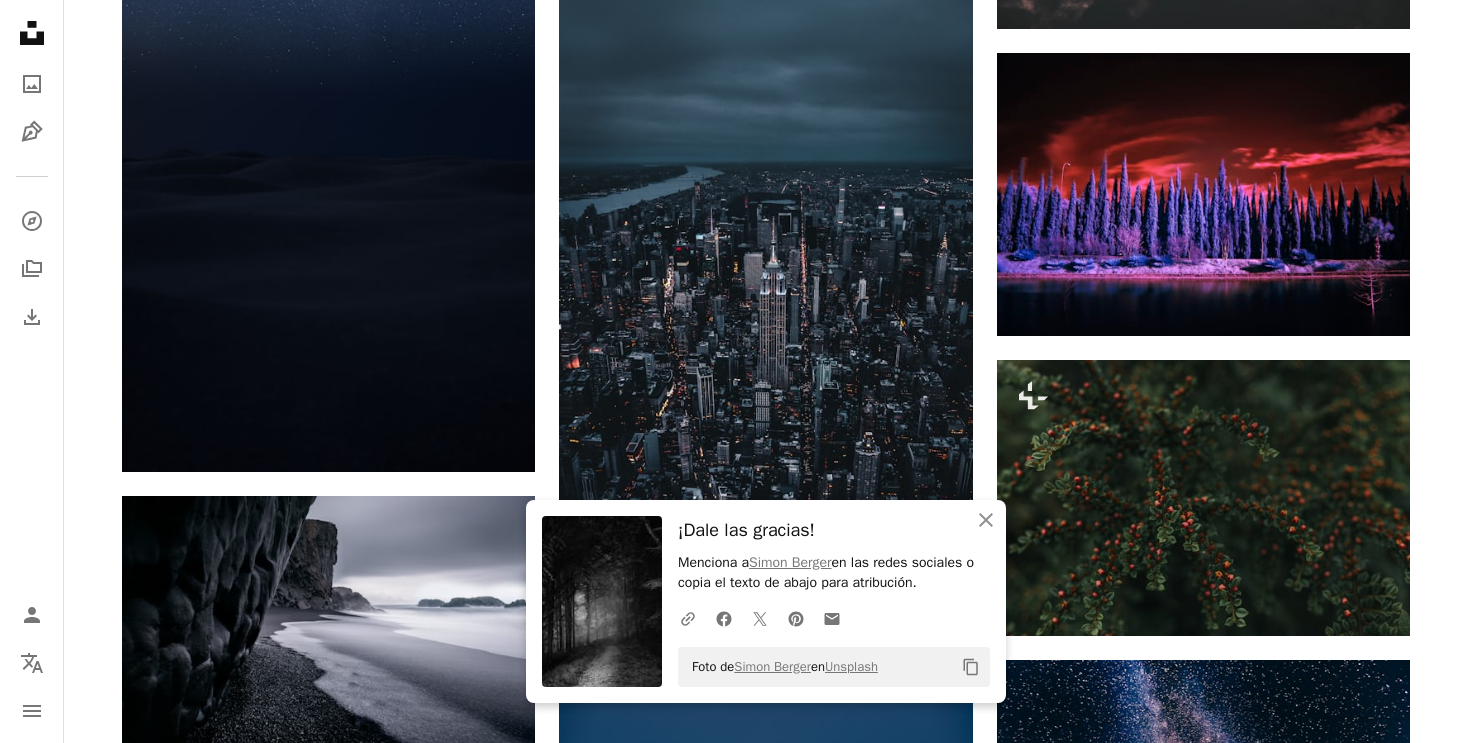 click on "Plus sign for Unsplash+ A heart A plus sign [FIRST] [LAST] Para Unsplash+ A lock Descargar A heart A plus sign [FIRST] [LAST] Disponible para contratación A checkmark inside of a circle Arrow pointing down A heart A plus sign [FIRST] [LAST] Arrow pointing down A heart A plus sign [FIRST] [LAST] Disponible para contratación A checkmark inside of a circle Arrow pointing down A heart A plus sign [FIRST] [LAST] Disponible para contratación A checkmark inside of a circle Arrow pointing down A heart A plus sign [FIRST] Arrow pointing down A heart A plus sign [FIRST] [LAST] Disponible para contratación A checkmark inside of a circle Arrow pointing down Plus sign for Unsplash+ A heart A plus sign [FIRST] [LAST] Para Unsplash+ A lock Descargar A heart A plus sign [FIRST] [LAST] Arrow pointing down A heart A plus sign [FIRST] [LAST] Disponible para contratación A checkmark inside of a circle Arrow pointing down On-brand and on budget images for your next campaign Learn More Plus sign for Unsplash+ A heart A plus sign [FIRST] [LAST]" at bounding box center [766, -2679] 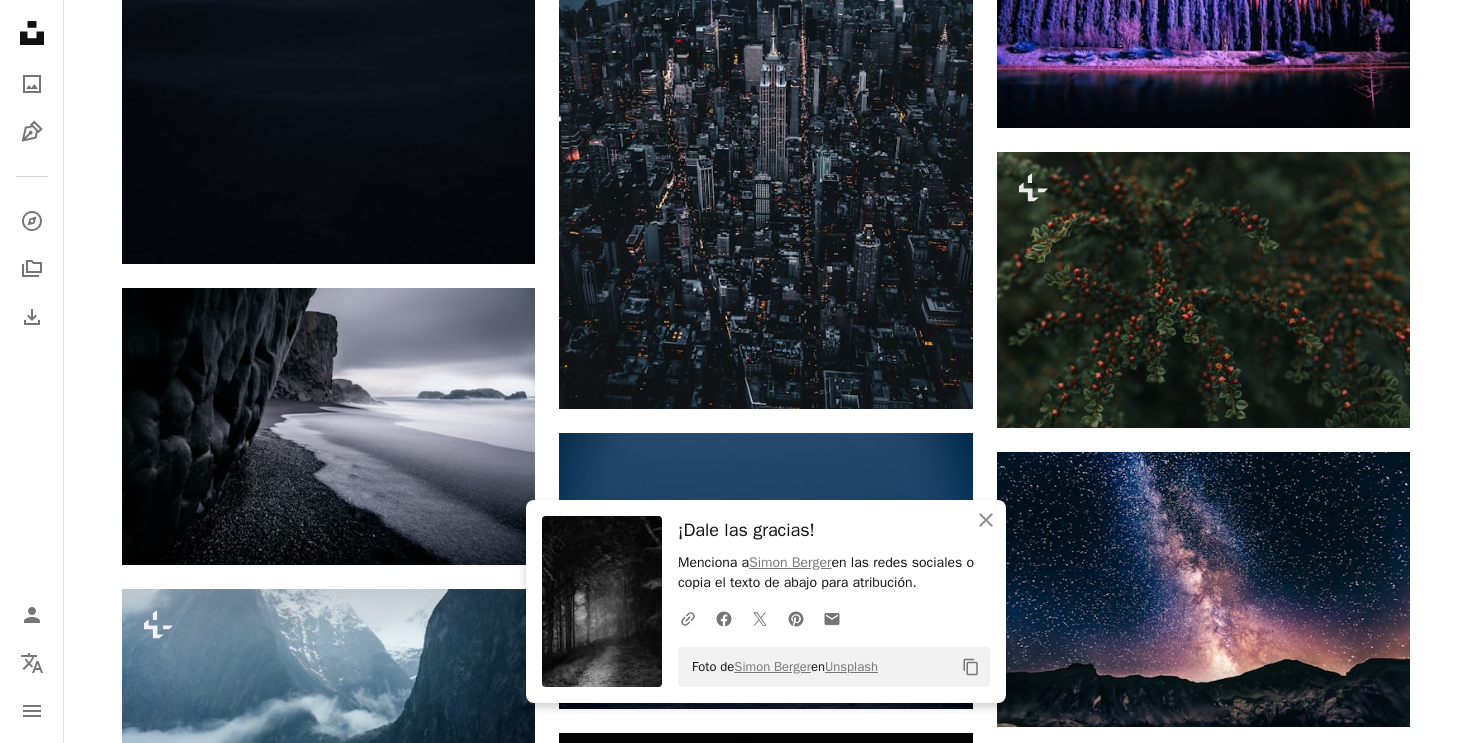scroll, scrollTop: 8866, scrollLeft: 0, axis: vertical 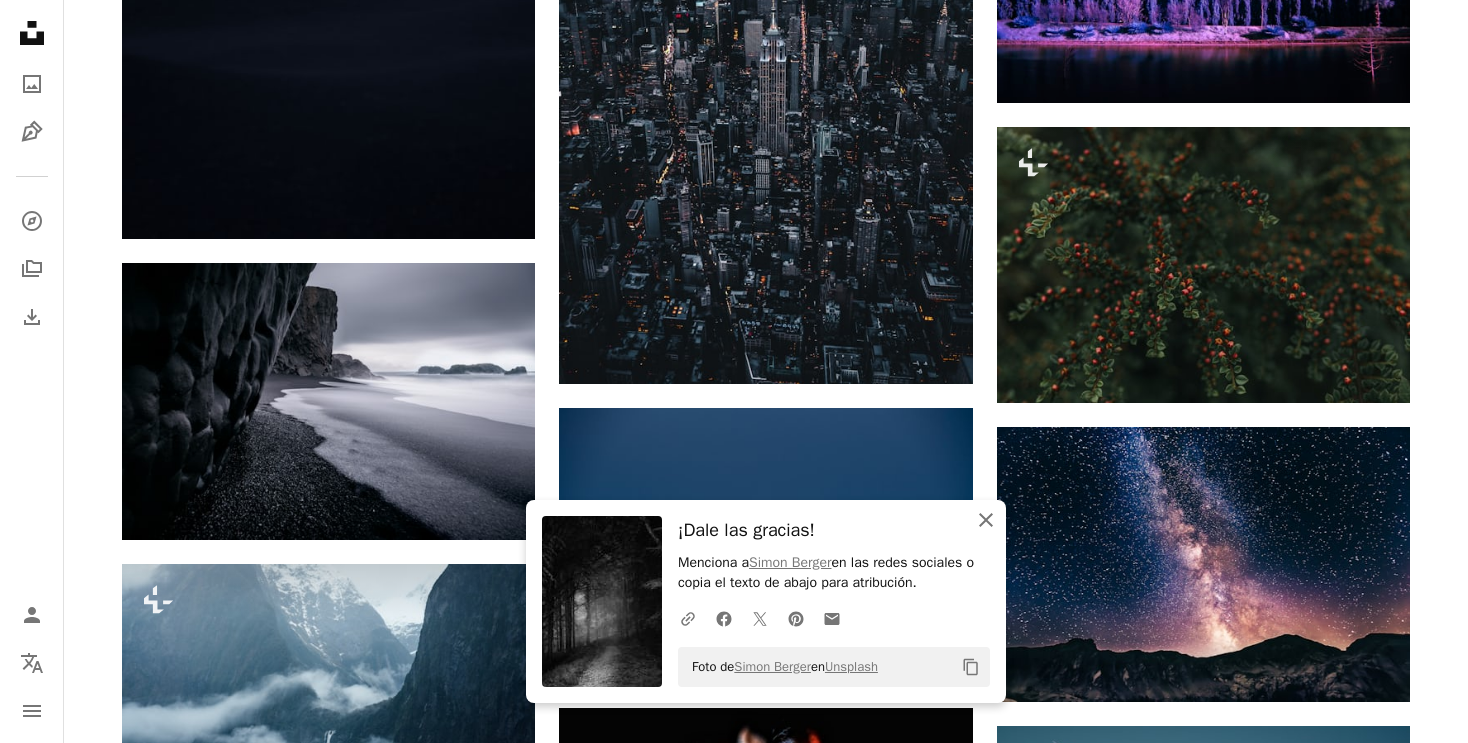 click on "An X shape" 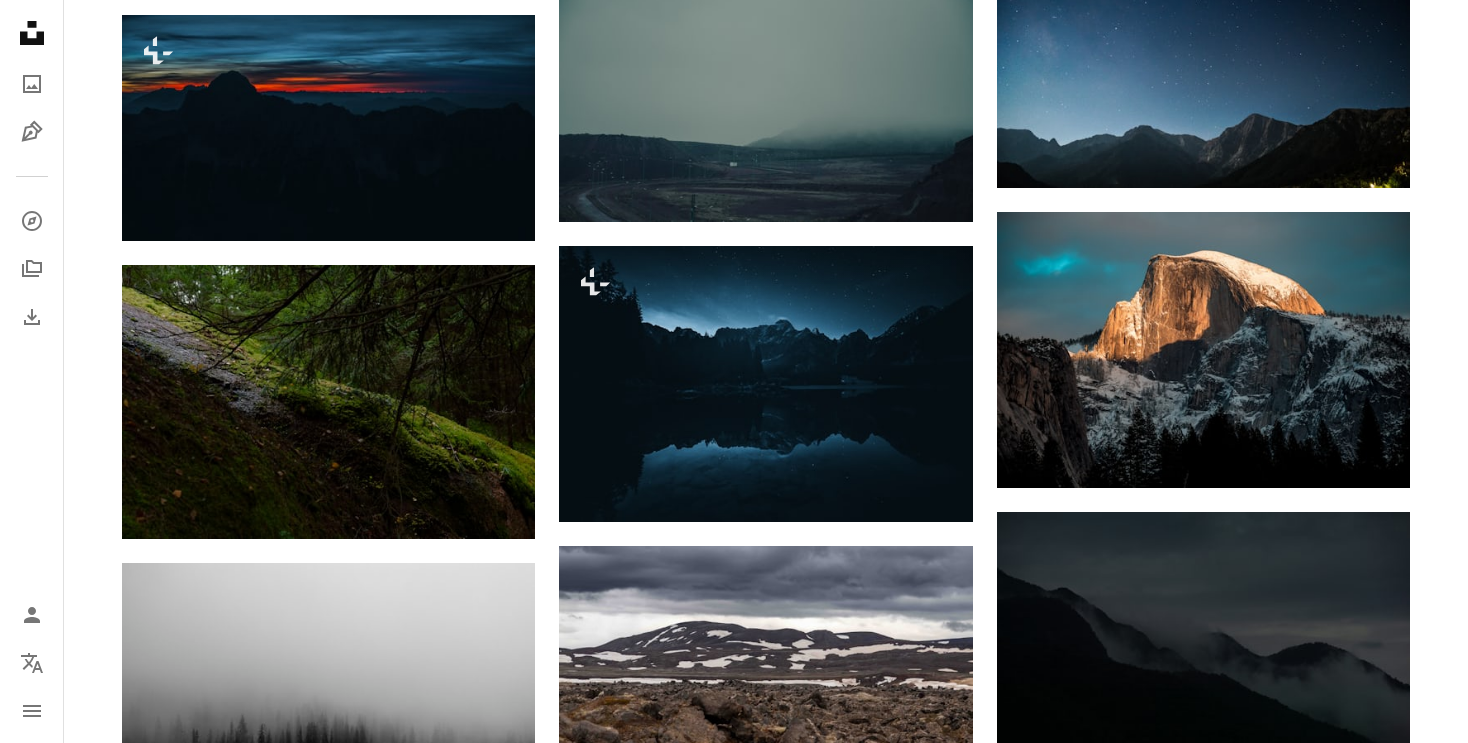 scroll, scrollTop: 11666, scrollLeft: 0, axis: vertical 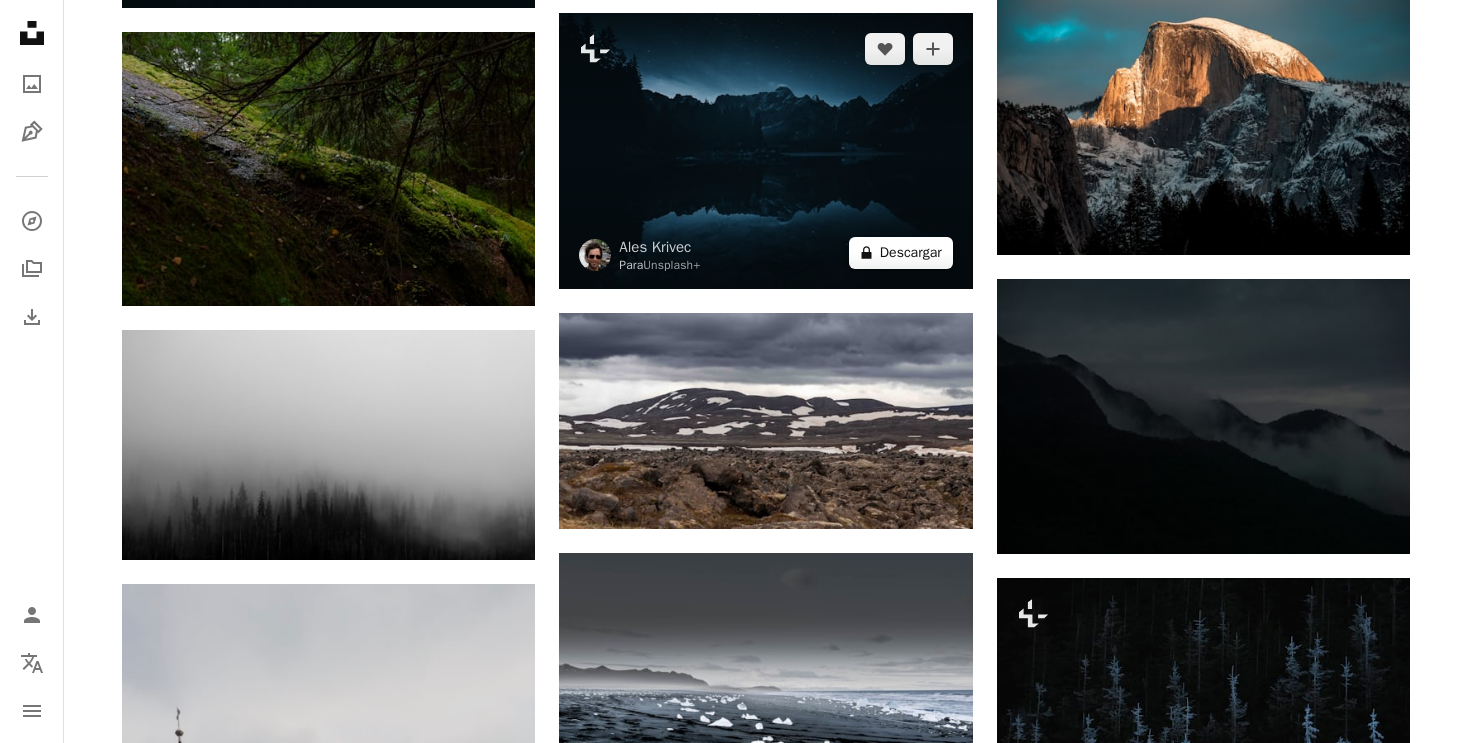 click on "A lock Descargar" at bounding box center [901, 253] 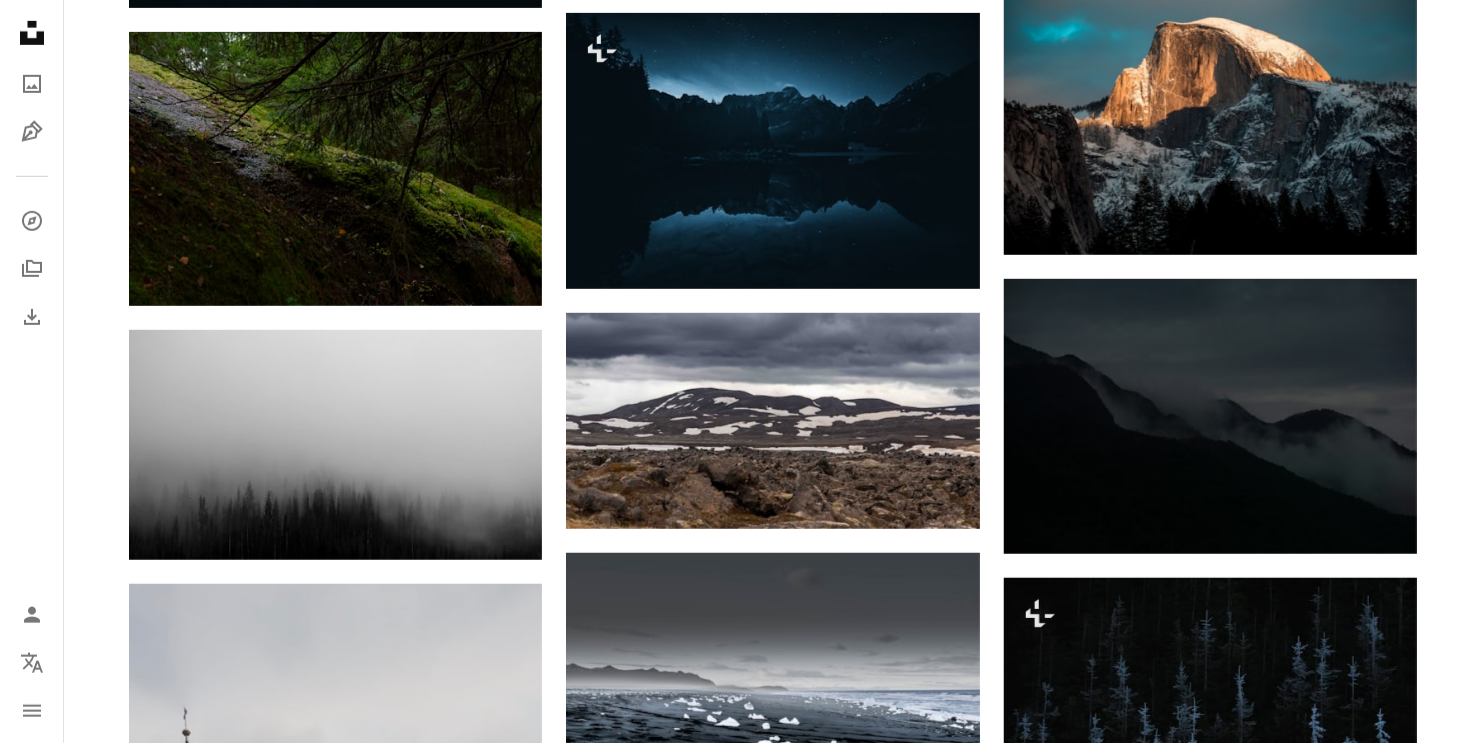 click on "An X shape Imágenes premium, listas para usar. Obtén acceso ilimitado. A plus sign Contenido solo para miembros añadido mensualmente A plus sign Descargas ilimitadas libres de derechos A plus sign Ilustraciones  Nuevo A plus sign Protecciones legales mejoradas anualmente 66 %  de descuento mensualmente 12 $   4 $ USD al mes * Obtener  Unsplash+ *Cuando se paga anualmente, se factura por adelantado  48 $ Más los impuestos aplicables. Se renueva automáticamente. Cancela cuando quieras." at bounding box center (741, 5202) 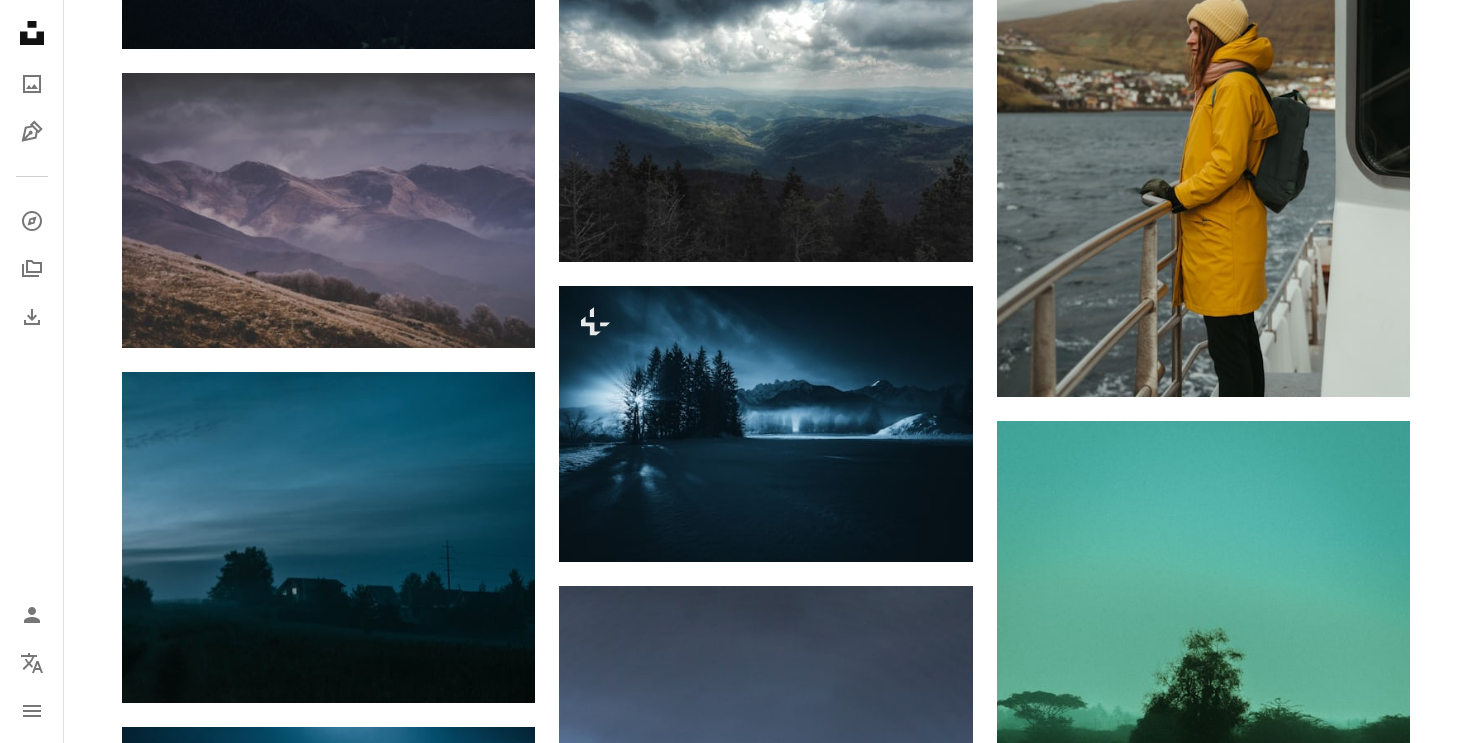 scroll, scrollTop: 26366, scrollLeft: 0, axis: vertical 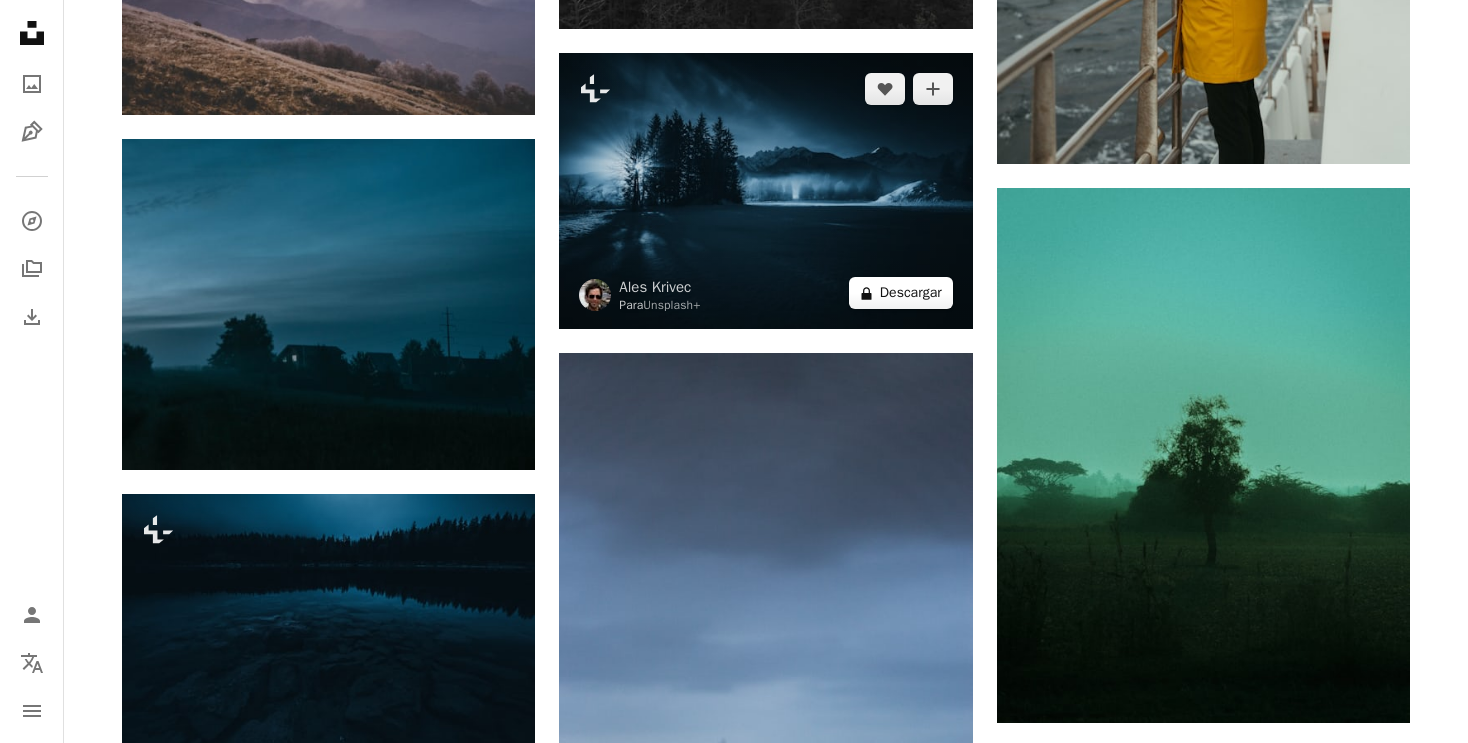 click on "A lock Descargar" at bounding box center (901, 293) 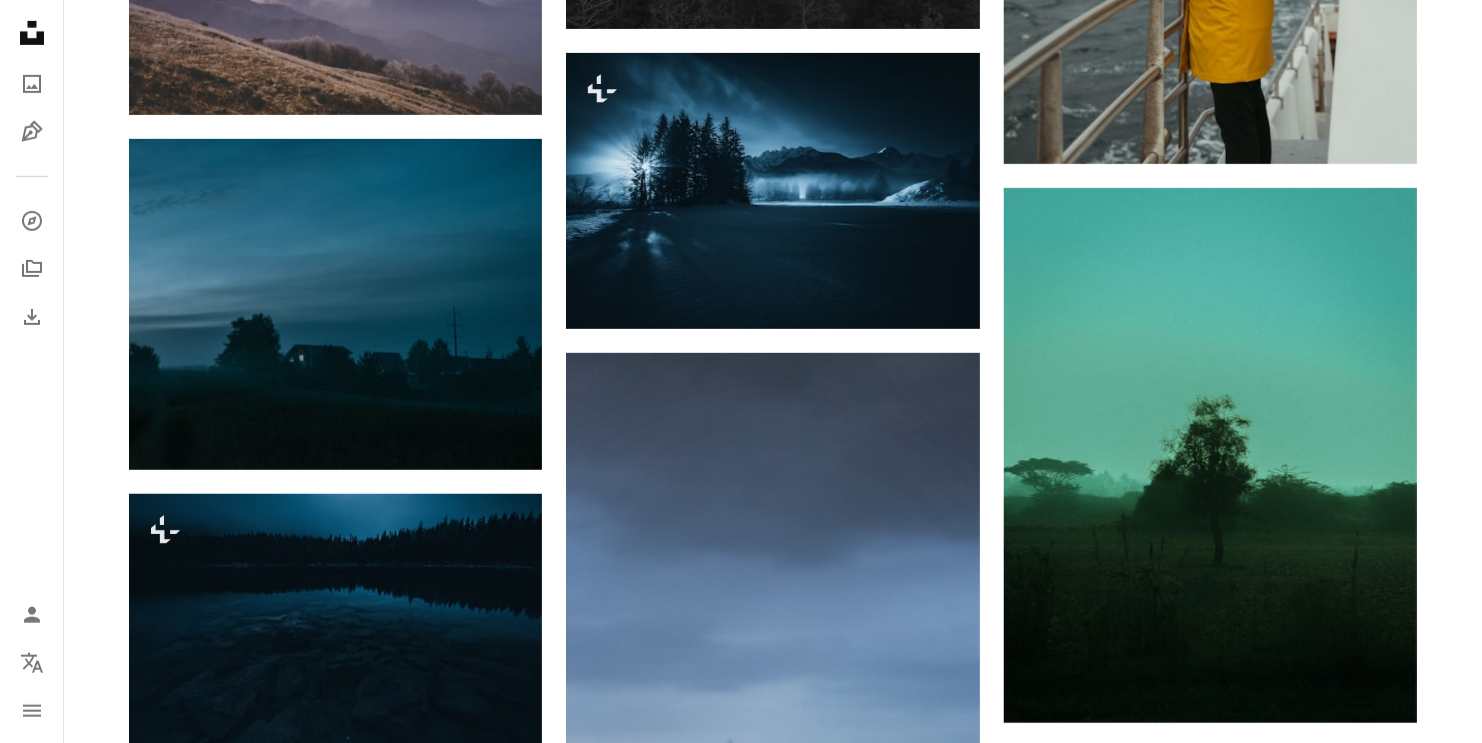 click on "An X shape Imágenes premium, listas para usar. Obtén acceso ilimitado. A plus sign Contenido solo para miembros añadido mensualmente A plus sign Descargas ilimitadas libres de derechos A plus sign Ilustraciones  Nuevo A plus sign Protecciones legales mejoradas anualmente 66 %  de descuento mensualmente 12 $   4 $ USD al mes * Obtener  Unsplash+ *Cuando se paga anualmente, se factura por adelantado  48 $ Más los impuestos aplicables. Se renueva automáticamente. Cancela cuando quieras." at bounding box center [741, 4758] 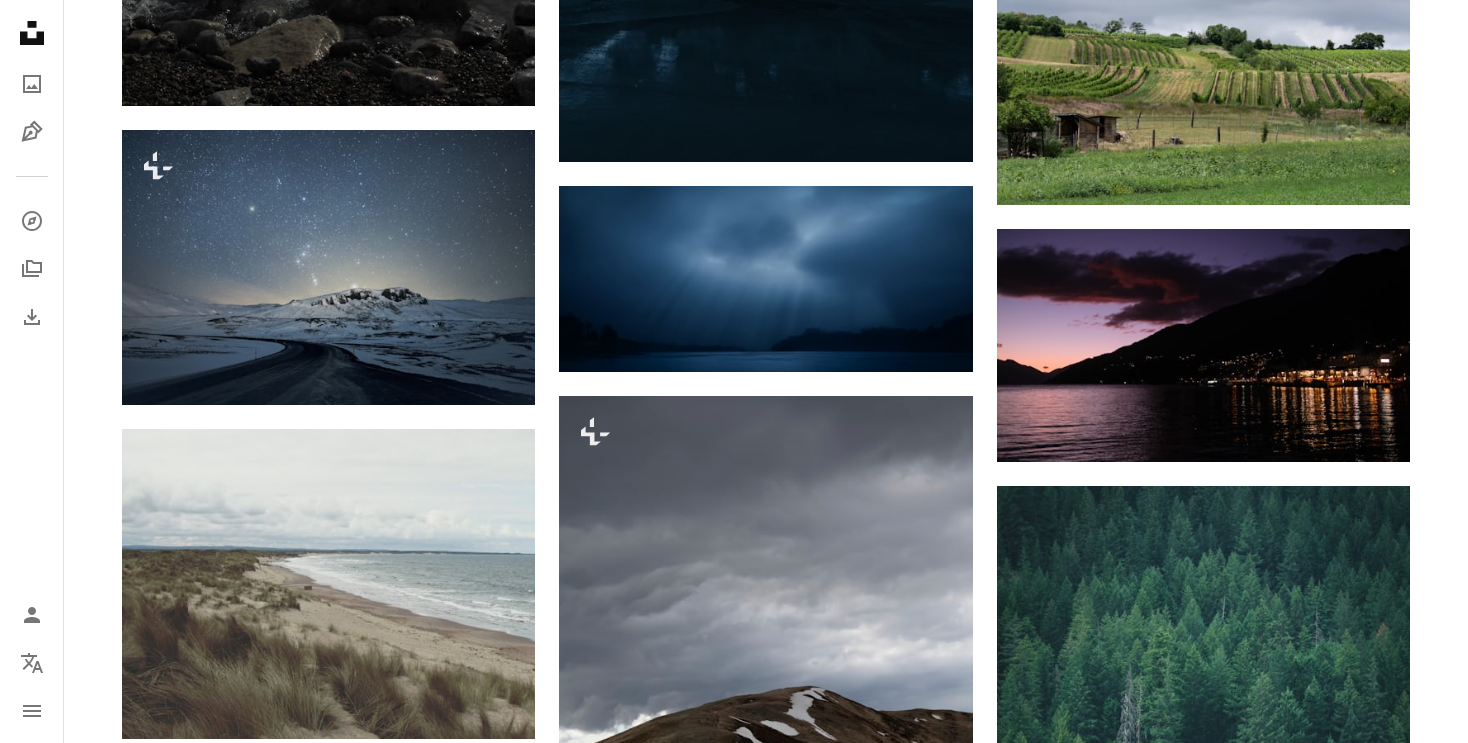 scroll, scrollTop: 40366, scrollLeft: 0, axis: vertical 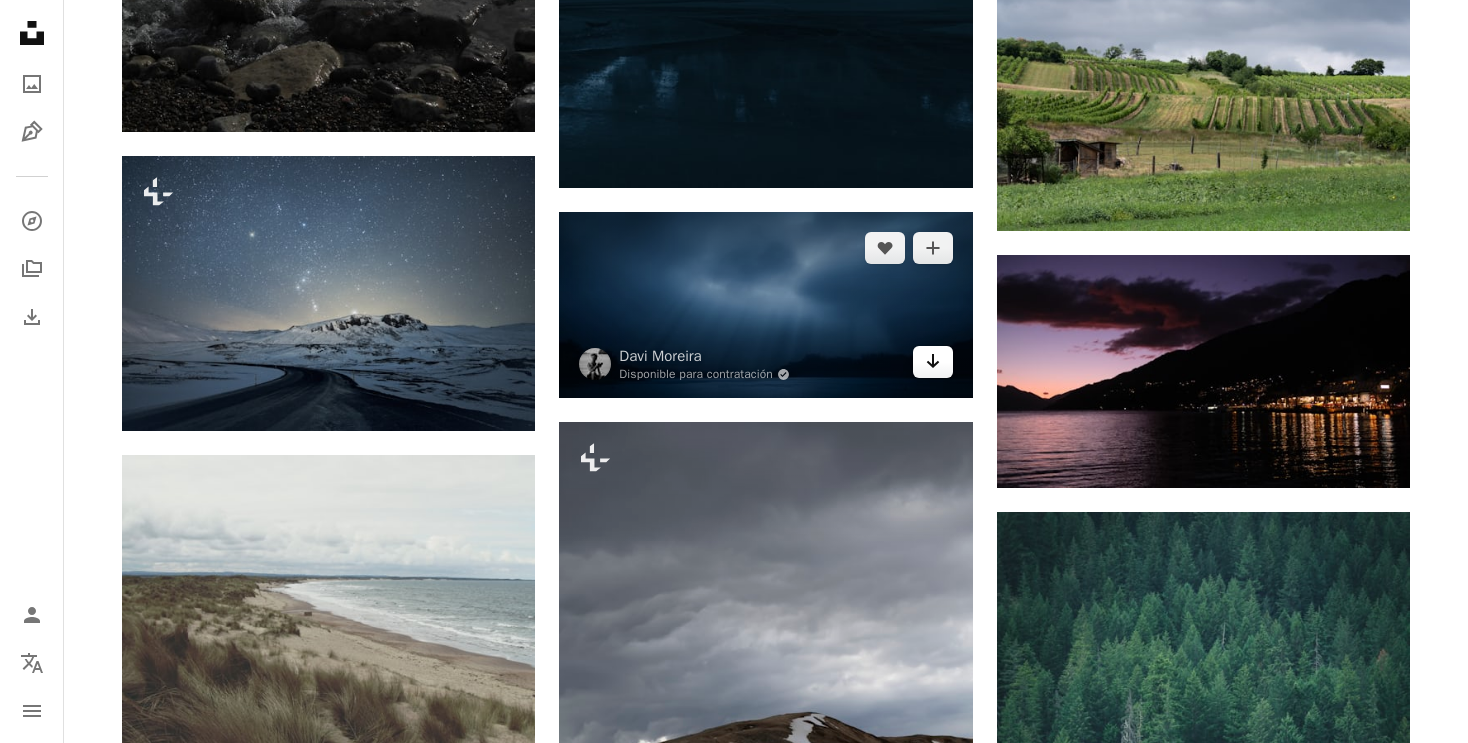click on "Arrow pointing down" at bounding box center [933, 362] 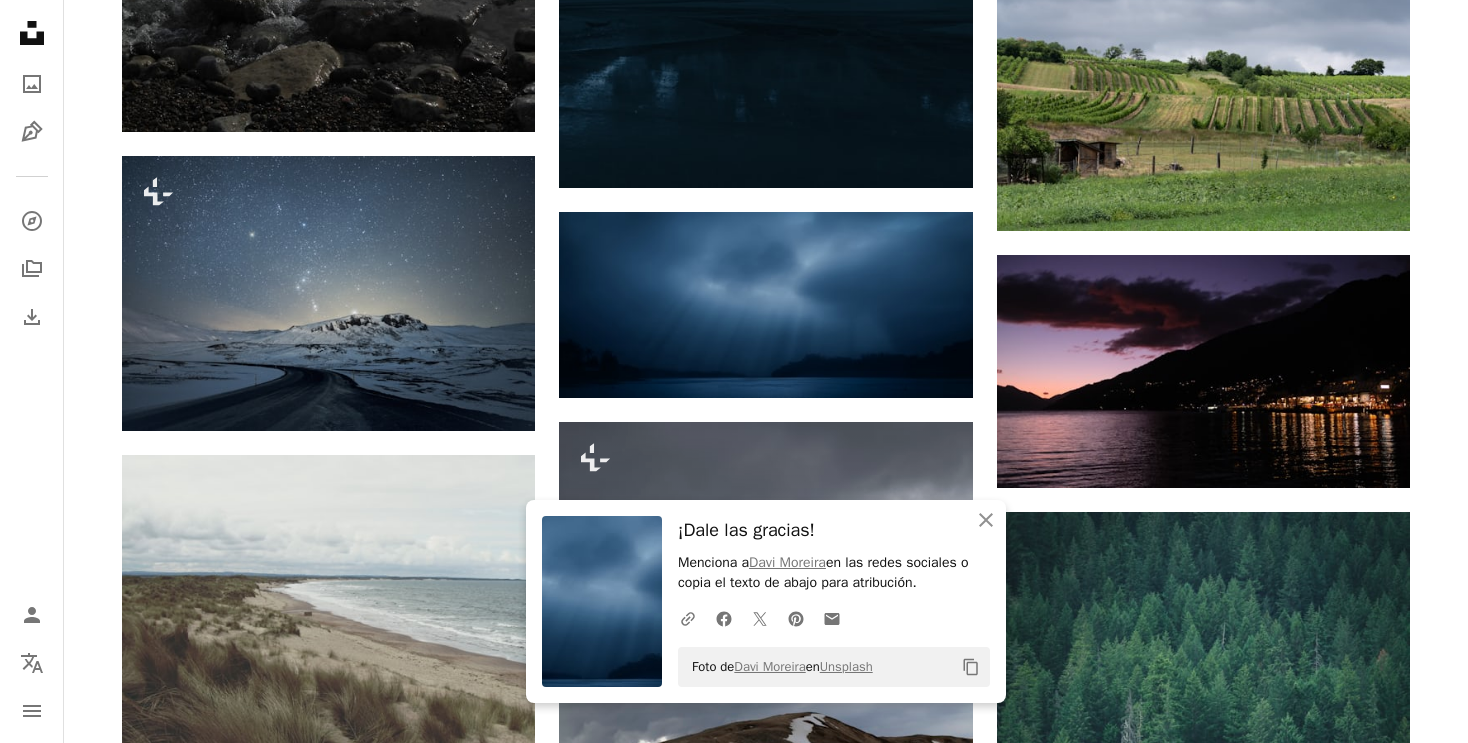 click on "Plus sign for Unsplash+ A heart A plus sign [FIRST] [LAST] Para Unsplash+ A lock Descargar A heart A plus sign [FIRST] [LAST] Disponible para contratación A checkmark inside of a circle Arrow pointing down A heart A plus sign [FIRST] [LAST] Arrow pointing down A heart A plus sign [FIRST] [LAST] Disponible para contratación A checkmark inside of a circle Arrow pointing down A heart A plus sign [FIRST] [LAST] Disponible para contratación A checkmark inside of a circle Arrow pointing down A heart A plus sign [FIRST] Arrow pointing down A heart A plus sign [FIRST] [LAST] Disponible para contratación A checkmark inside of a circle Arrow pointing down Plus sign for Unsplash+ A heart A plus sign [FIRST] [LAST] Para Unsplash+ A lock Descargar A heart A plus sign [FIRST] [LAST] Arrow pointing down A heart A plus sign [FIRST] [LAST] Disponible para contratación A checkmark inside of a circle Arrow pointing down On-brand and on budget images for your next campaign Learn More Plus sign for Unsplash+ A heart A plus sign [FIRST] [LAST]" at bounding box center [766, -18358] 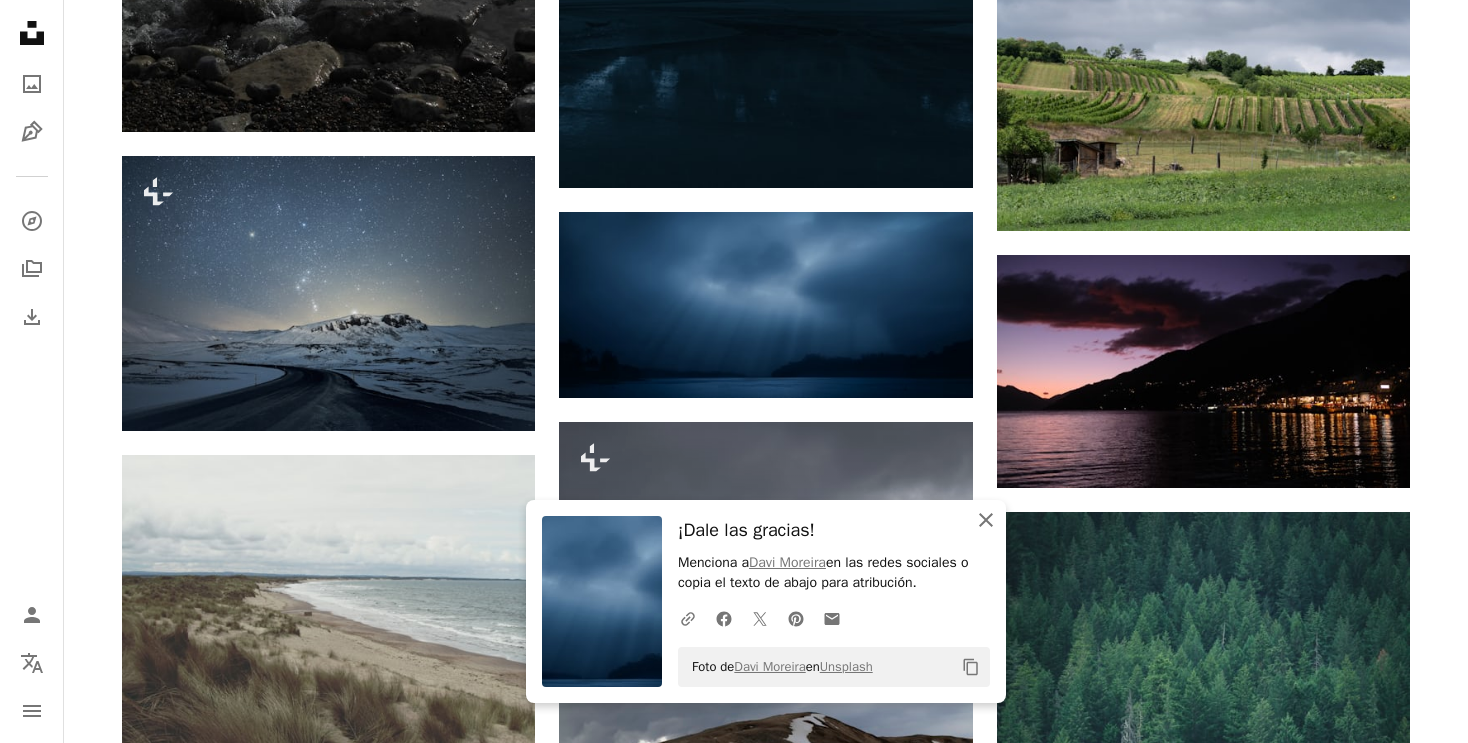 click on "An X shape" 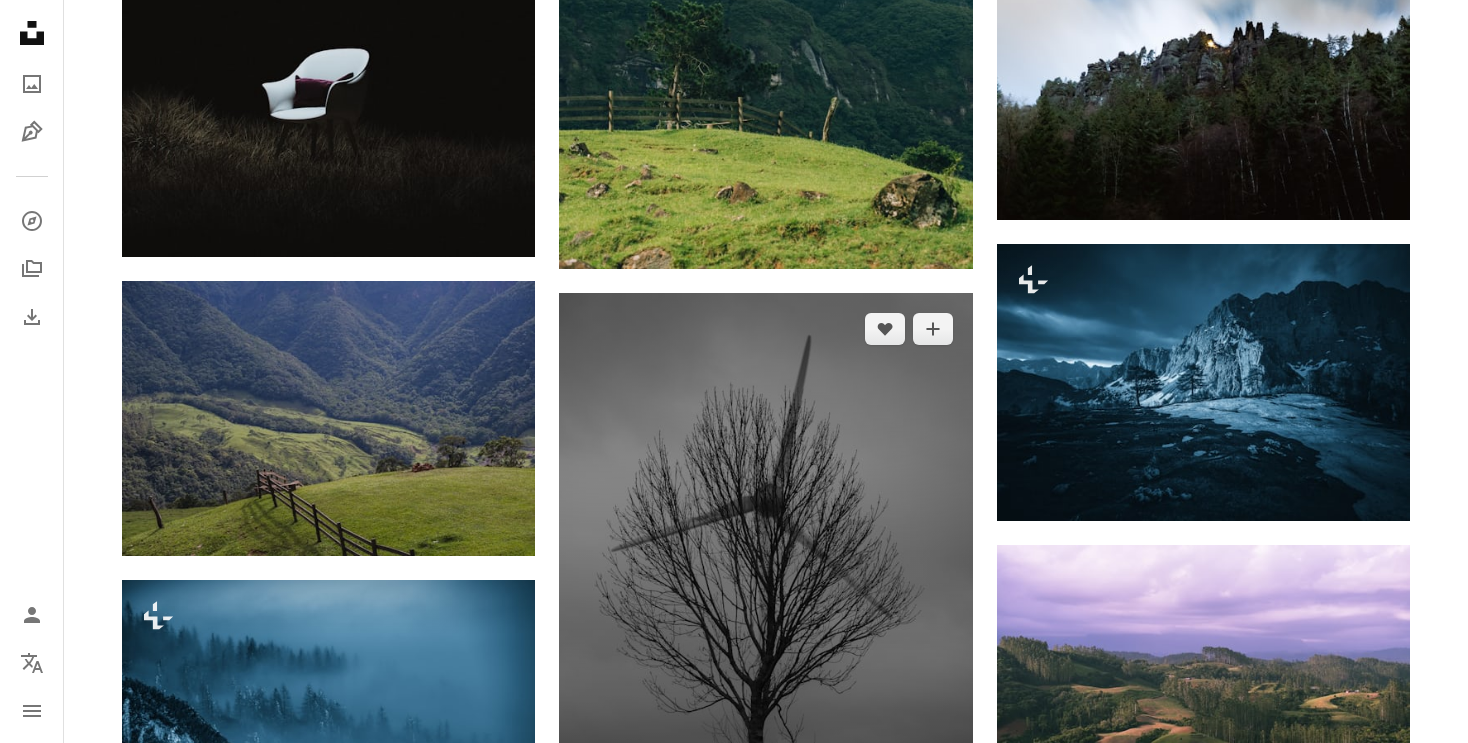 scroll, scrollTop: 53200, scrollLeft: 0, axis: vertical 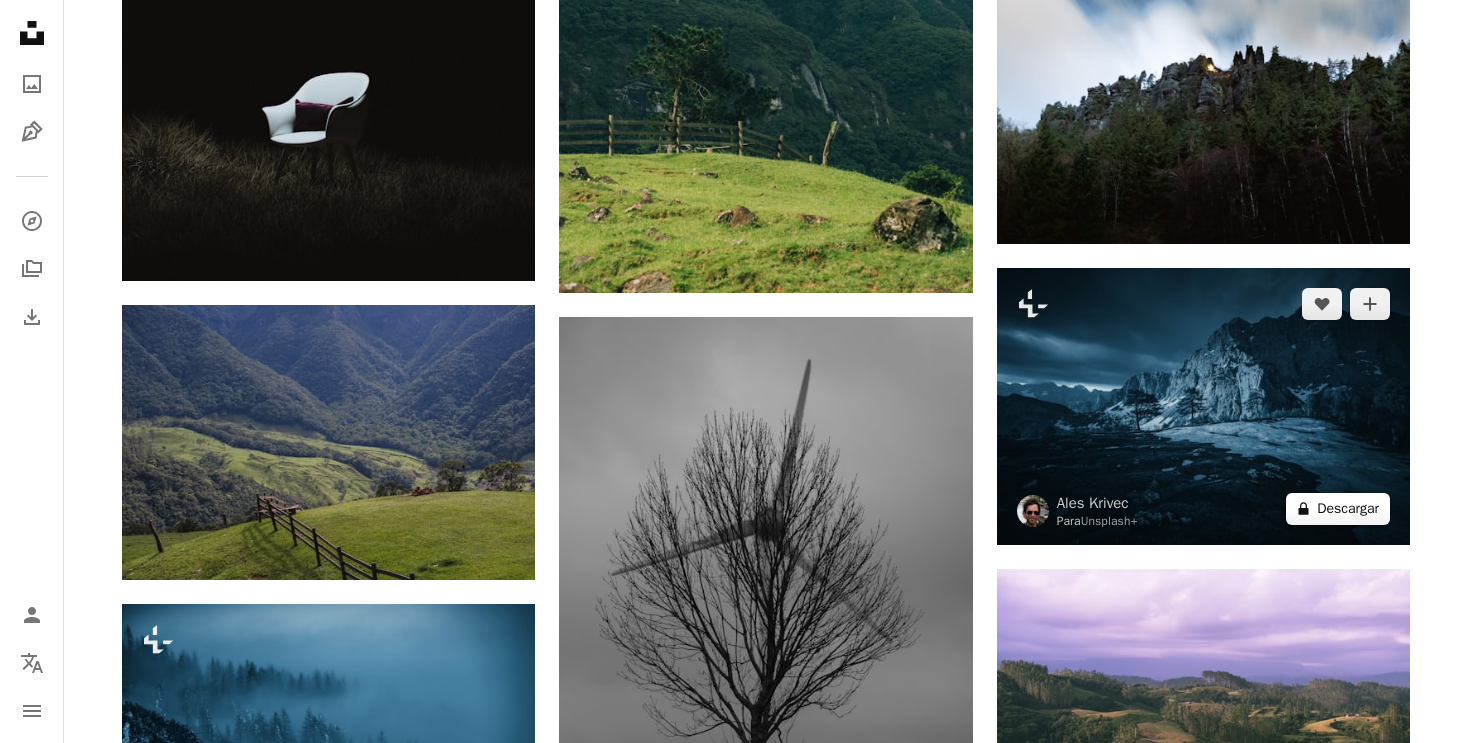 click on "A lock Descargar" at bounding box center (1338, 509) 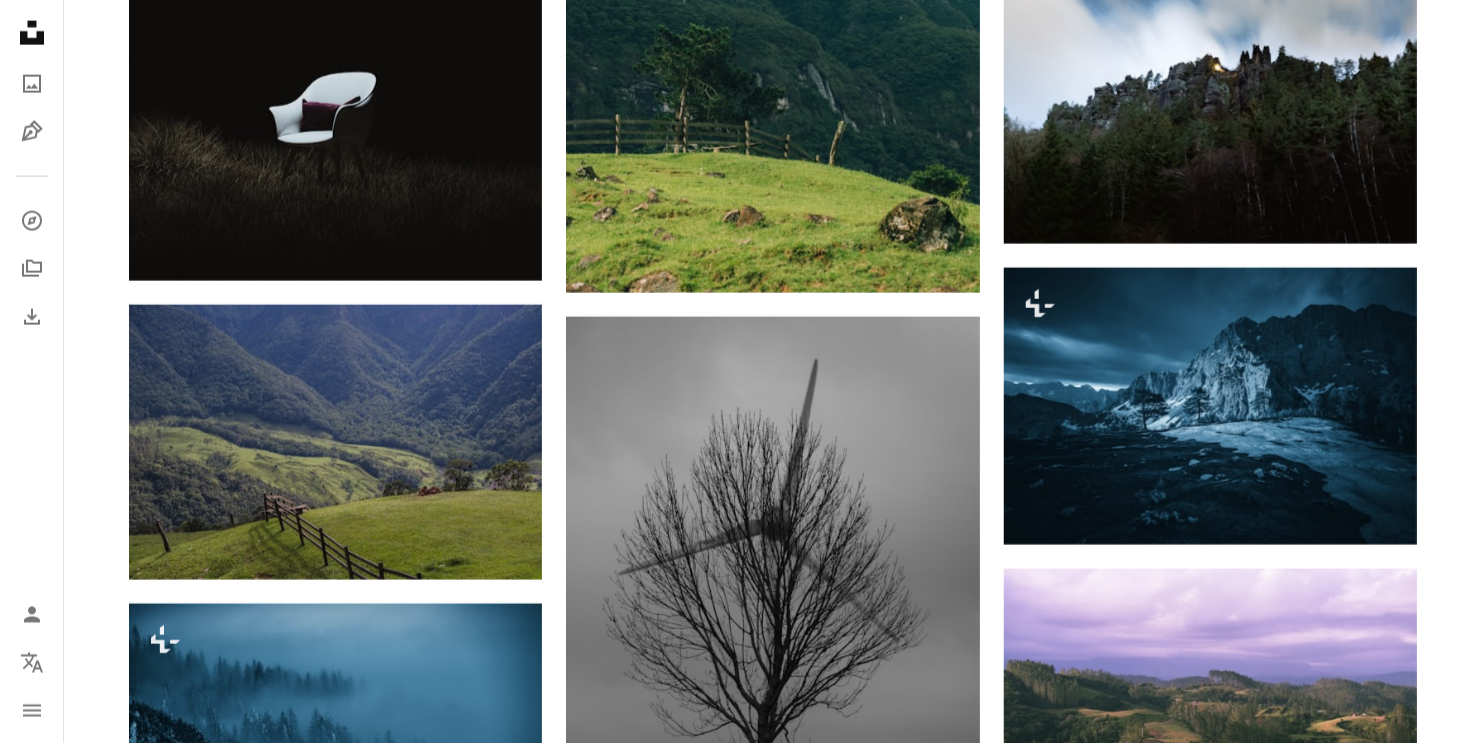 drag, startPoint x: 1435, startPoint y: 148, endPoint x: 1424, endPoint y: 153, distance: 12.083046 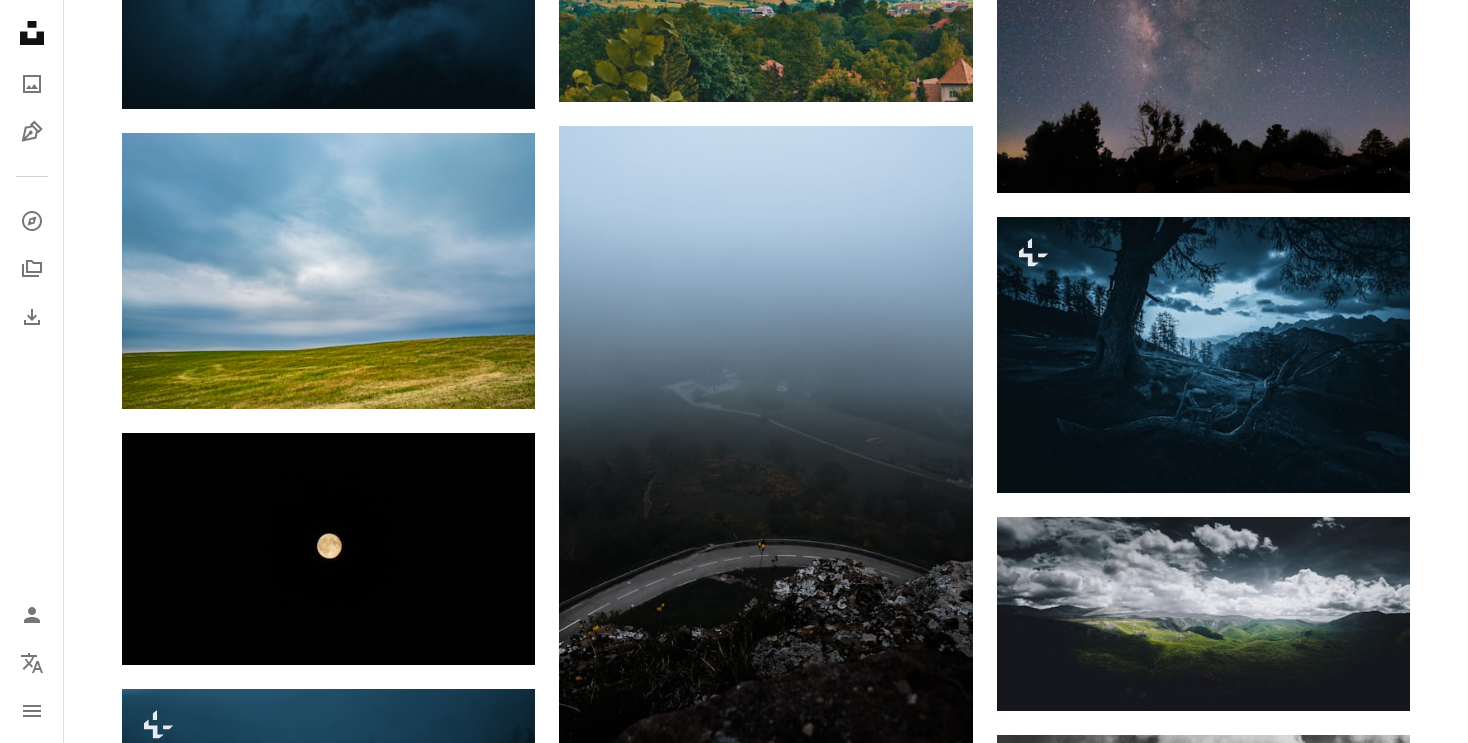 scroll, scrollTop: 57166, scrollLeft: 0, axis: vertical 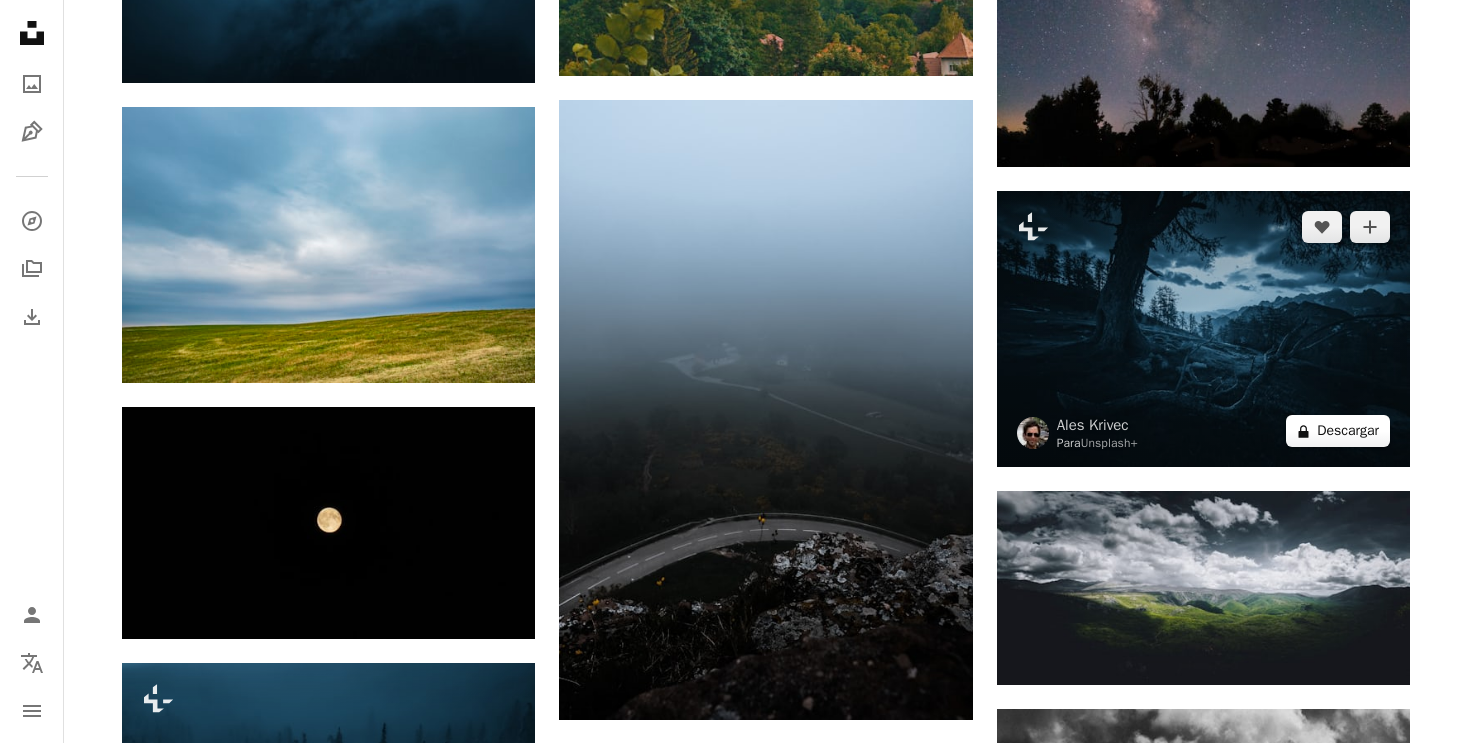 click on "A lock Descargar" at bounding box center (1338, 431) 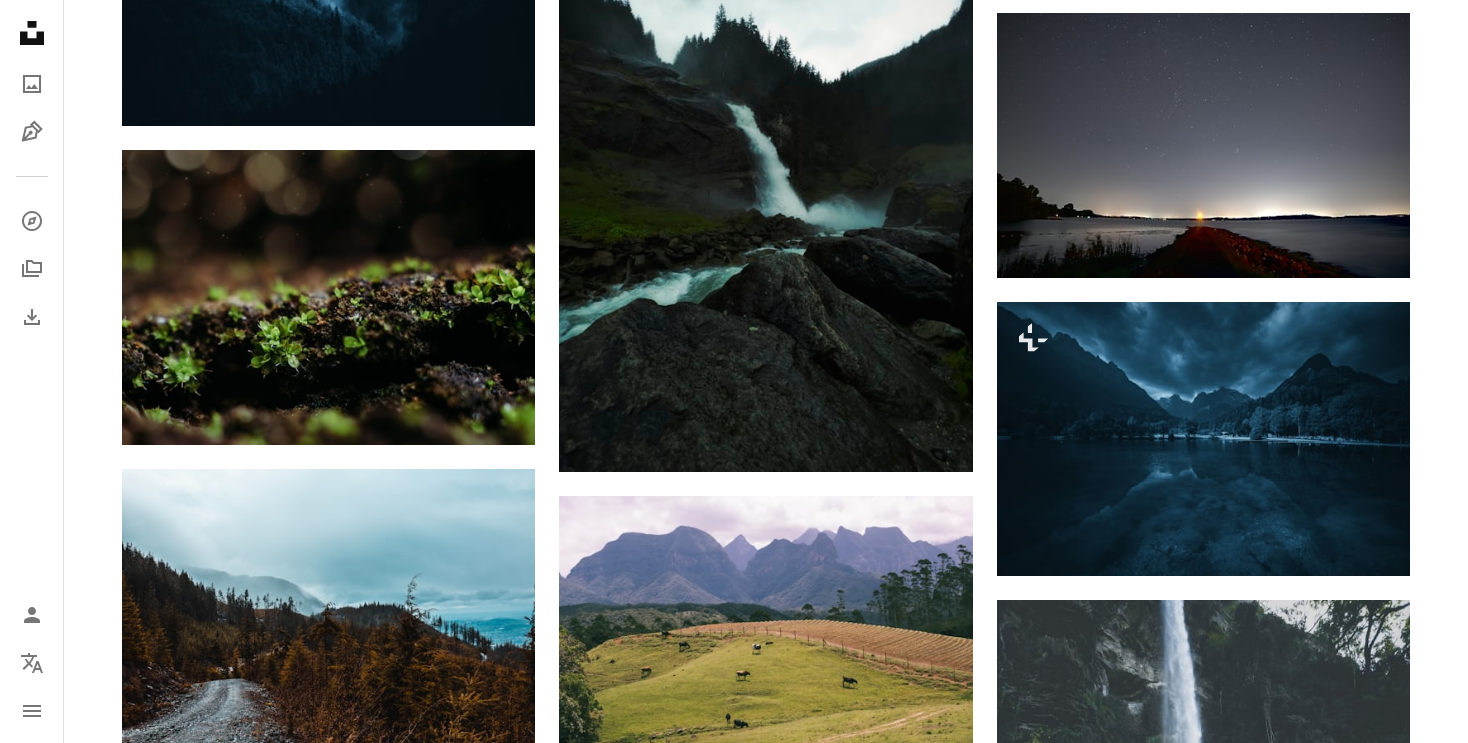 scroll, scrollTop: 58826, scrollLeft: 0, axis: vertical 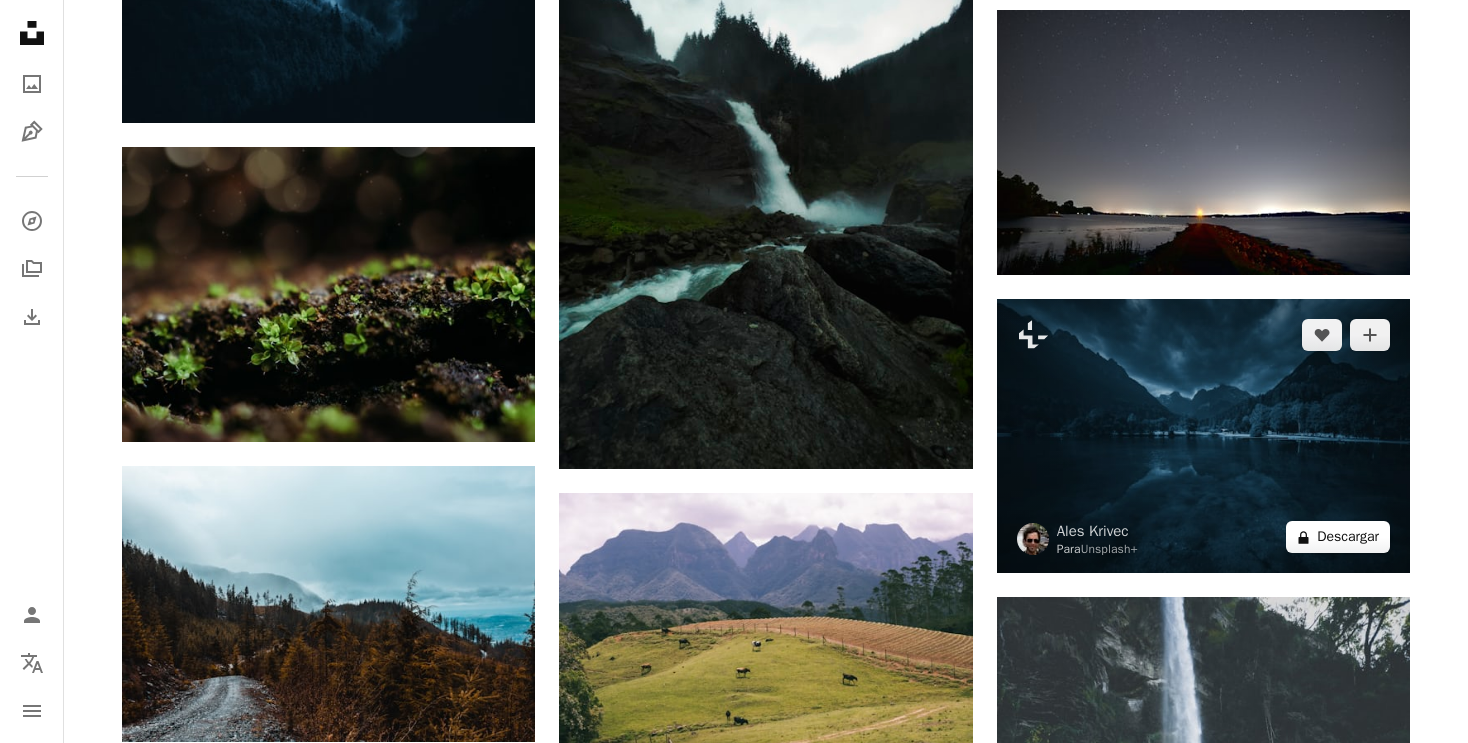 click on "A lock Descargar" at bounding box center [1338, 537] 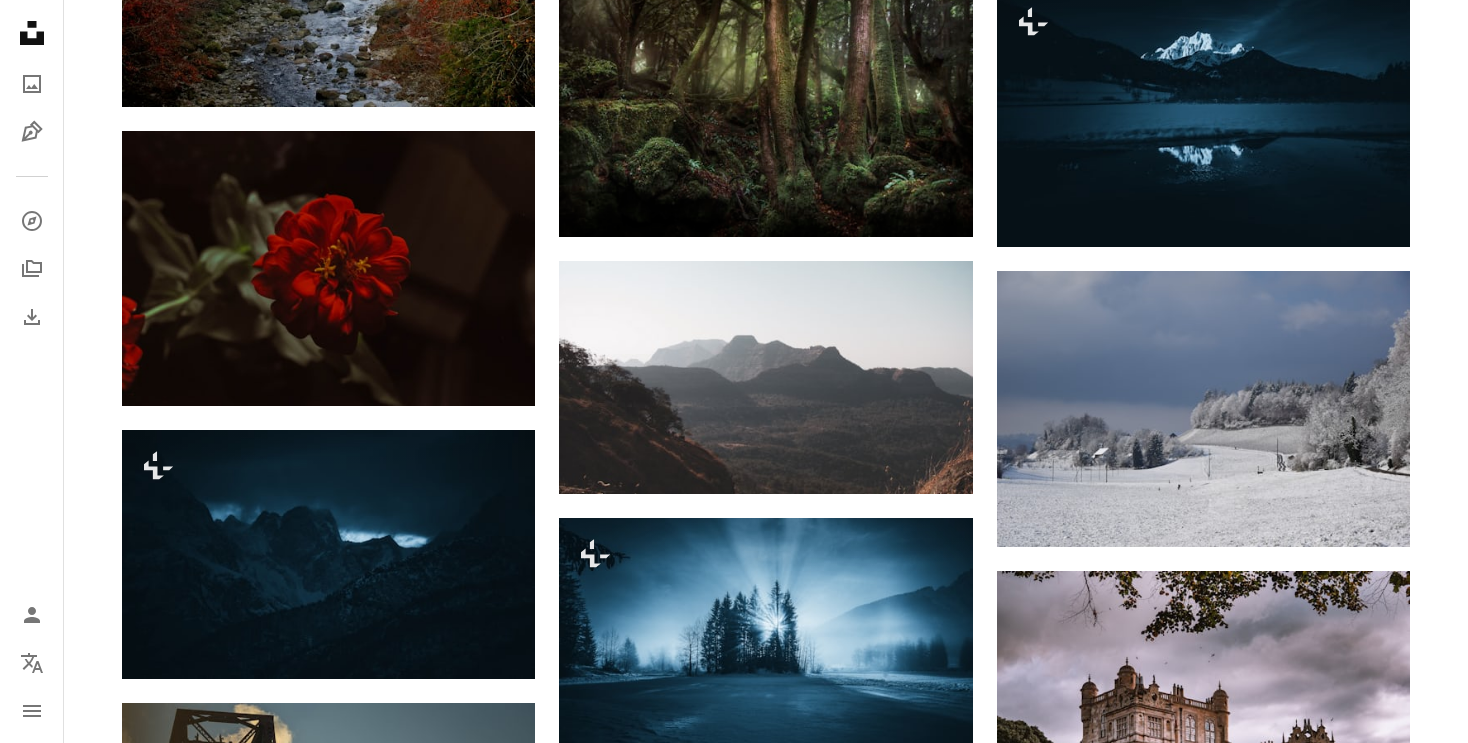 scroll, scrollTop: 61860, scrollLeft: 0, axis: vertical 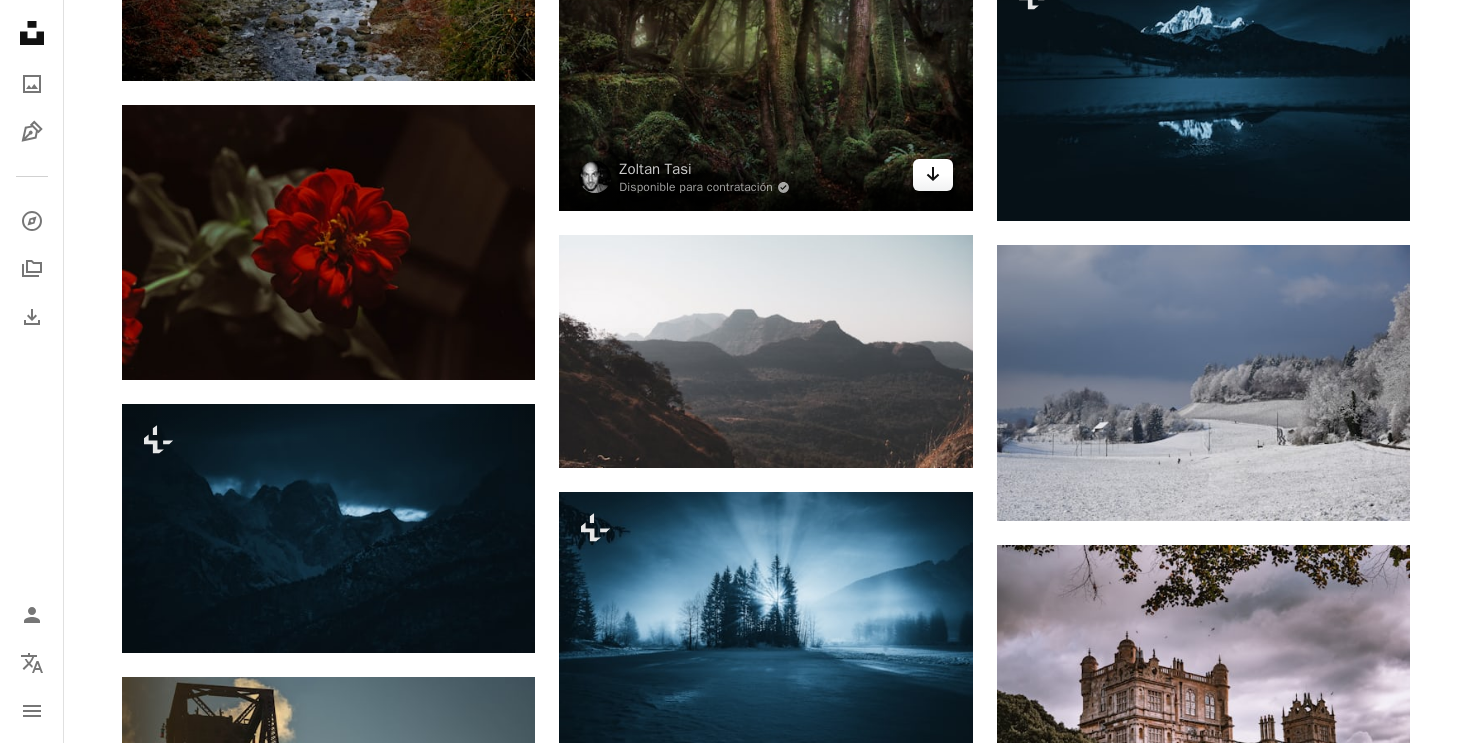 click on "Arrow pointing down" 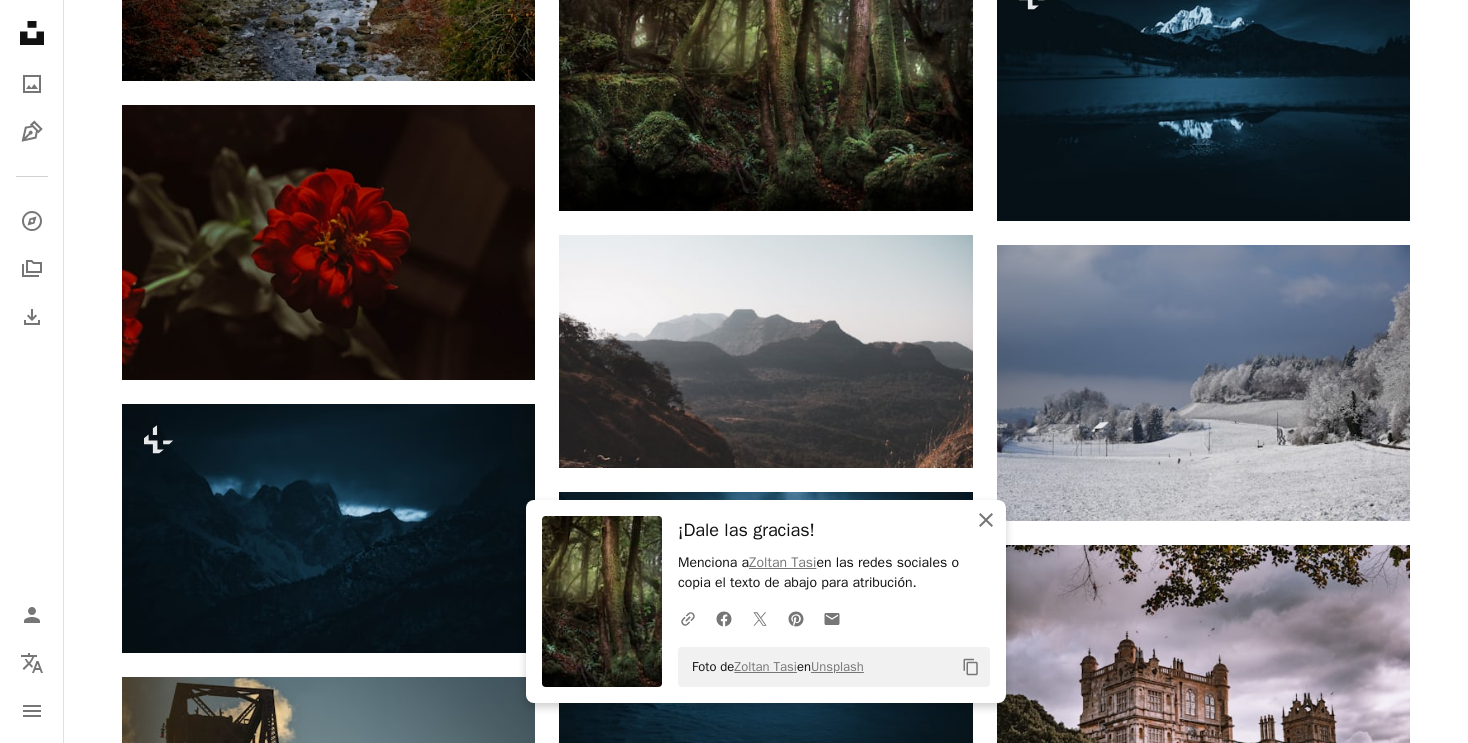 click on "An X shape" 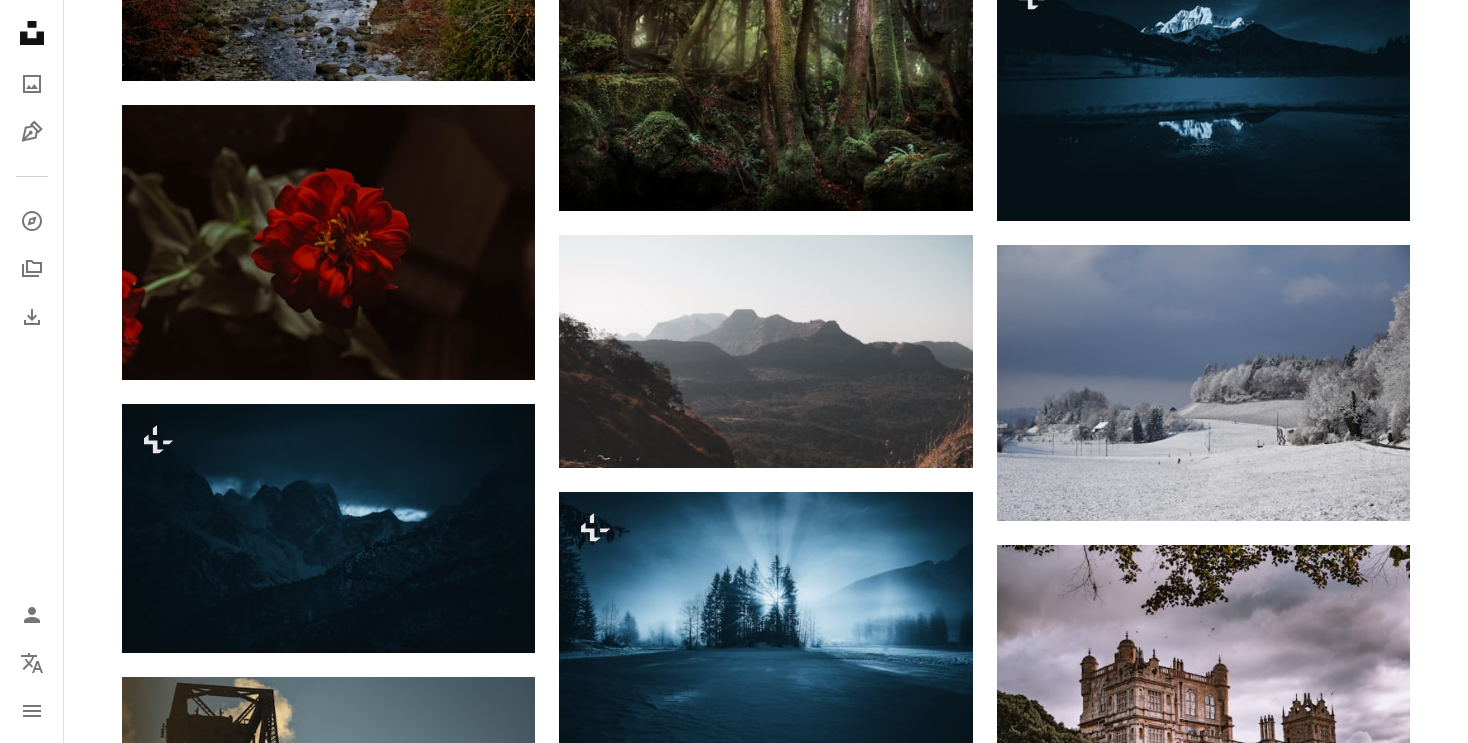 scroll, scrollTop: 62093, scrollLeft: 0, axis: vertical 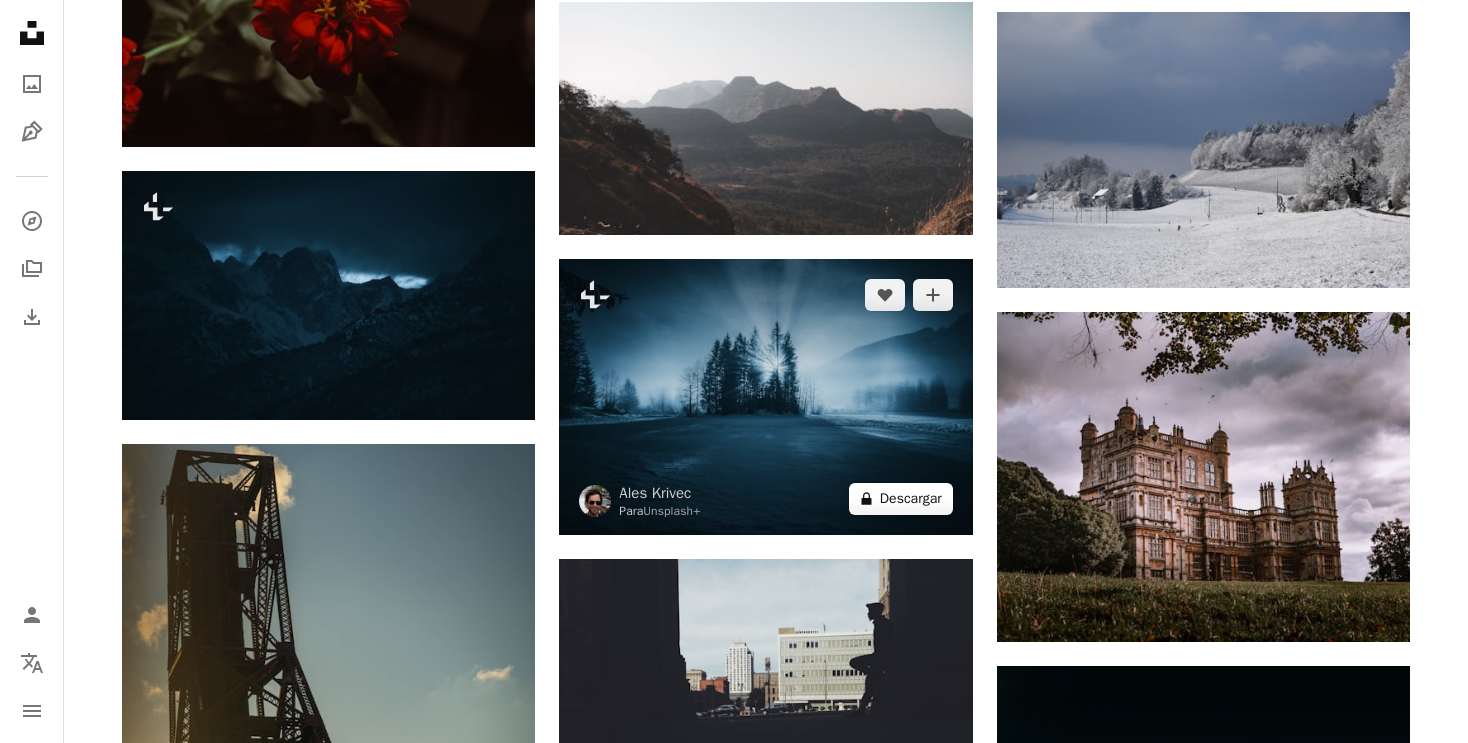 click on "A lock Descargar" at bounding box center (901, 499) 